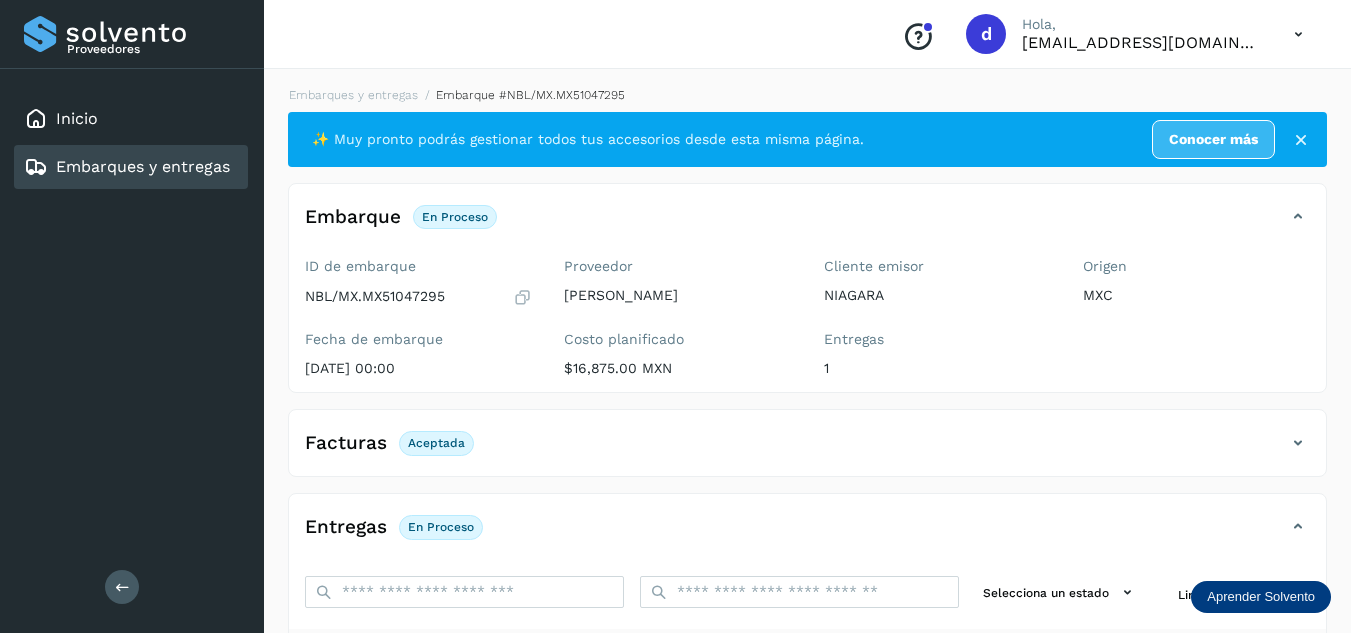 scroll, scrollTop: 0, scrollLeft: 0, axis: both 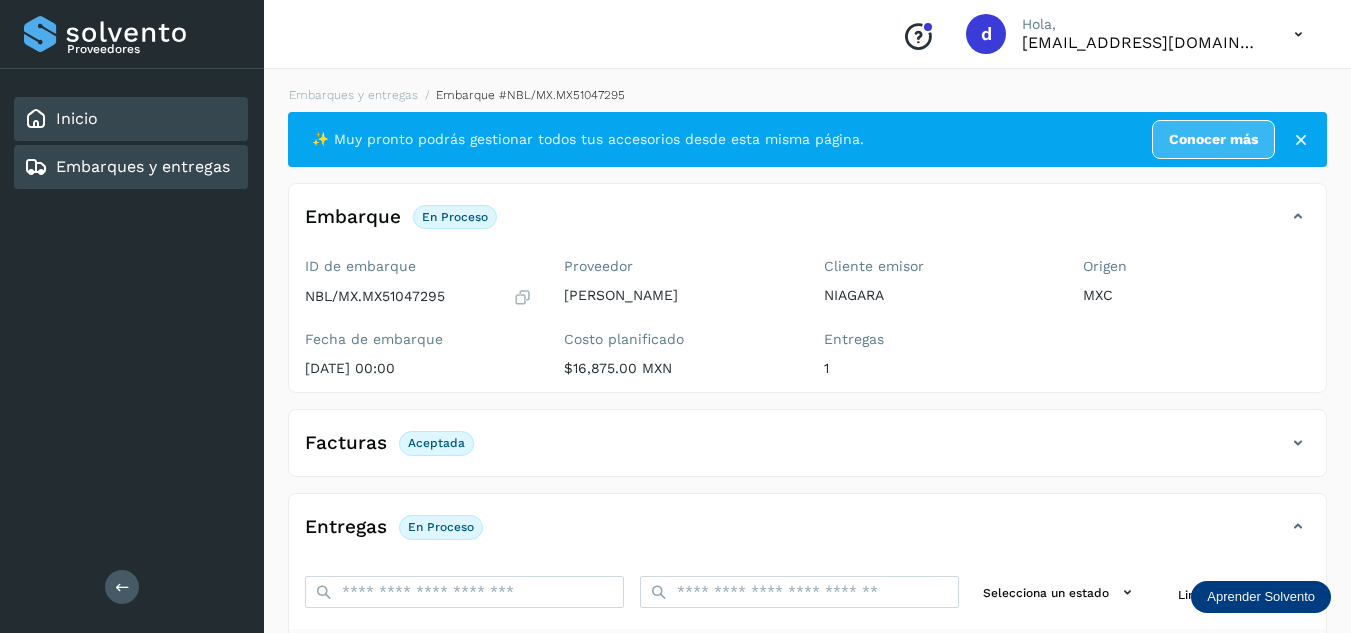 click on "Inicio" 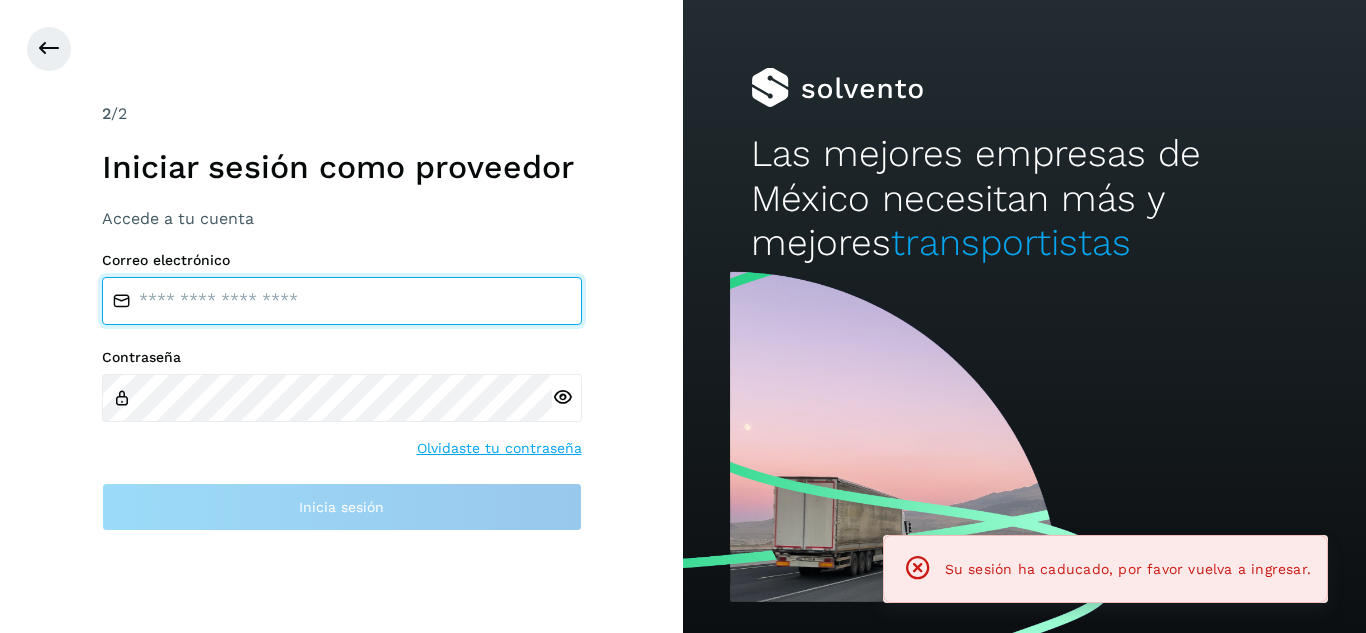 type on "**********" 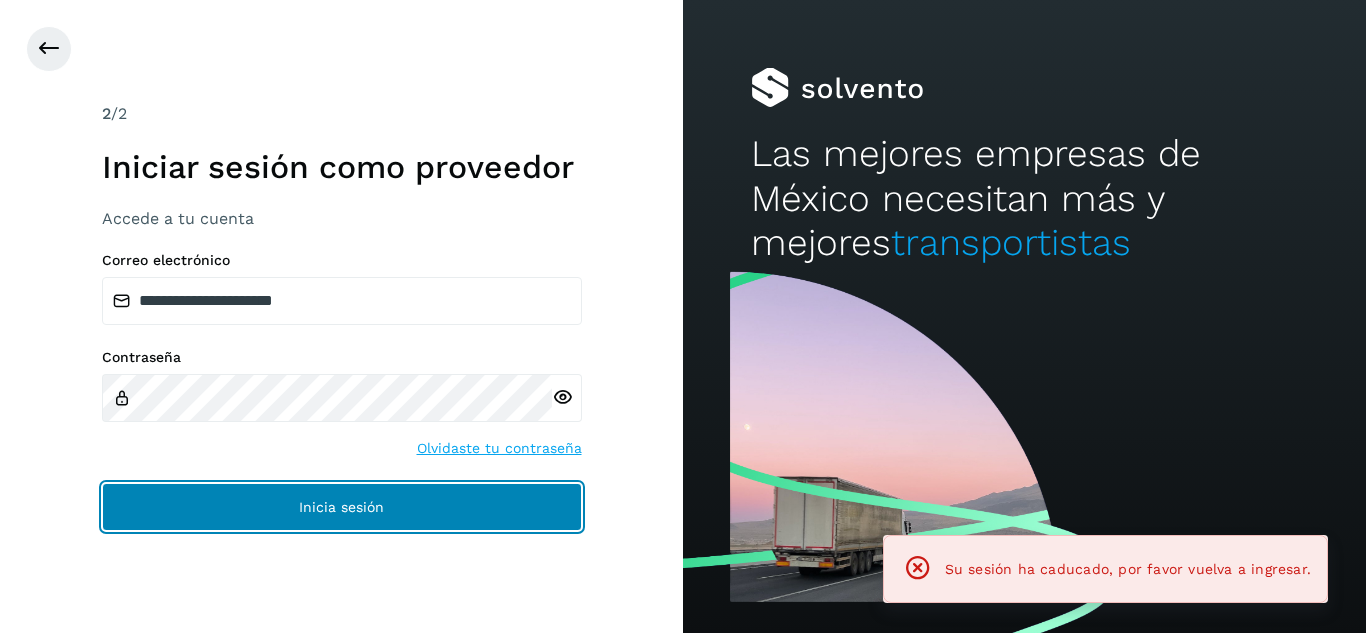 click on "Inicia sesión" at bounding box center (342, 507) 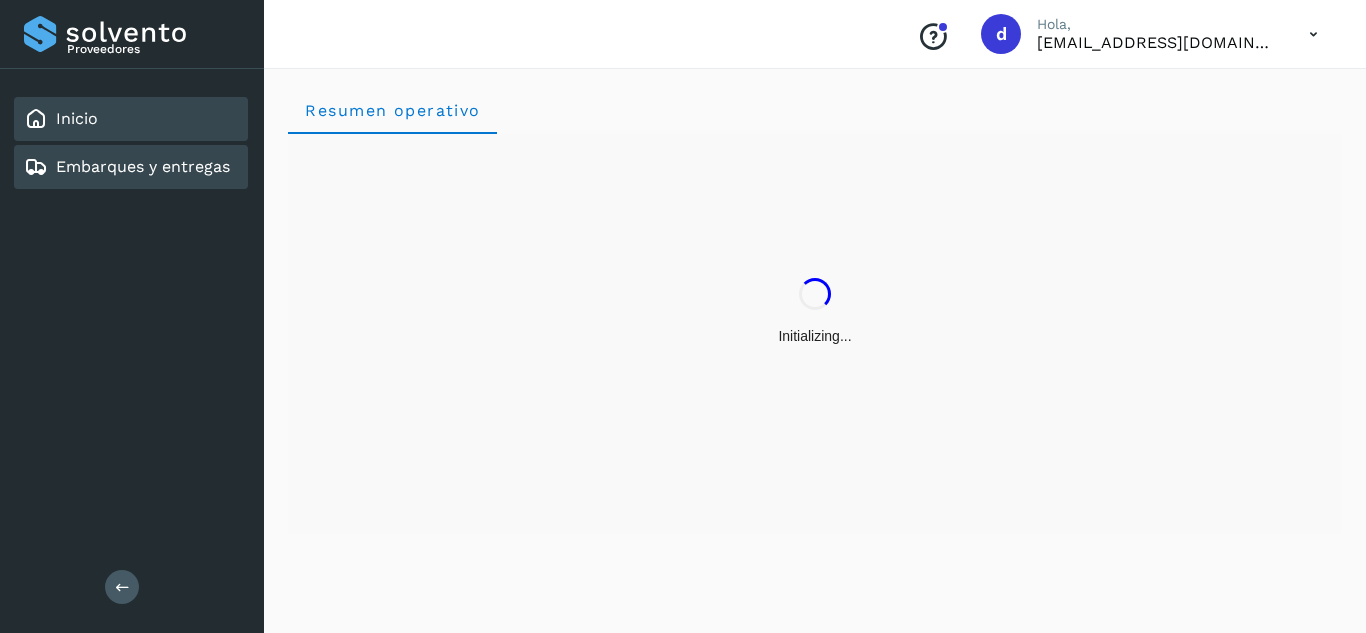 click on "Embarques y entregas" at bounding box center (127, 167) 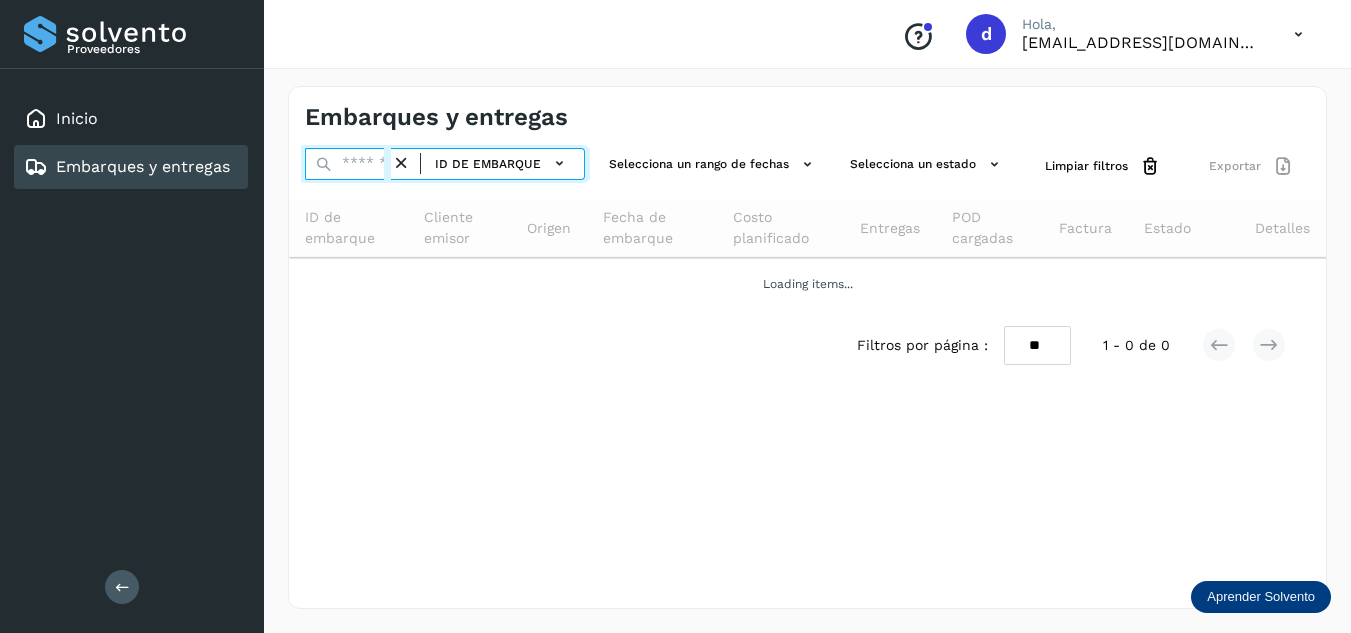 click at bounding box center (348, 164) 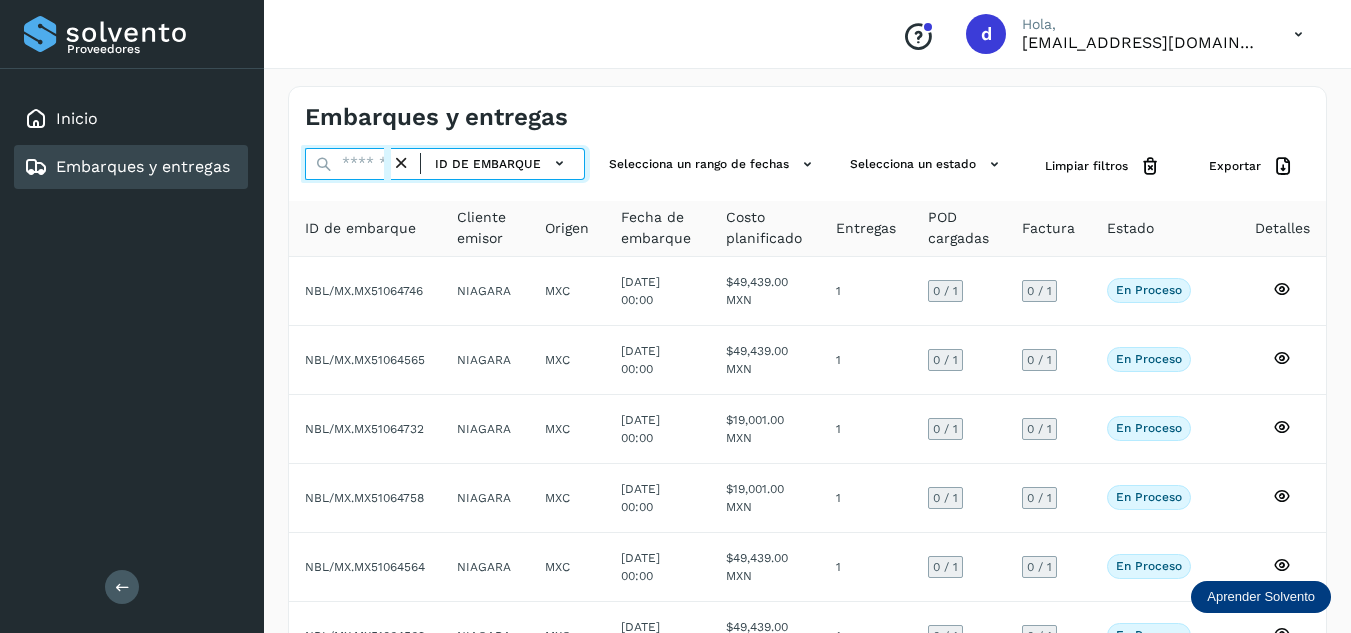 paste on "**********" 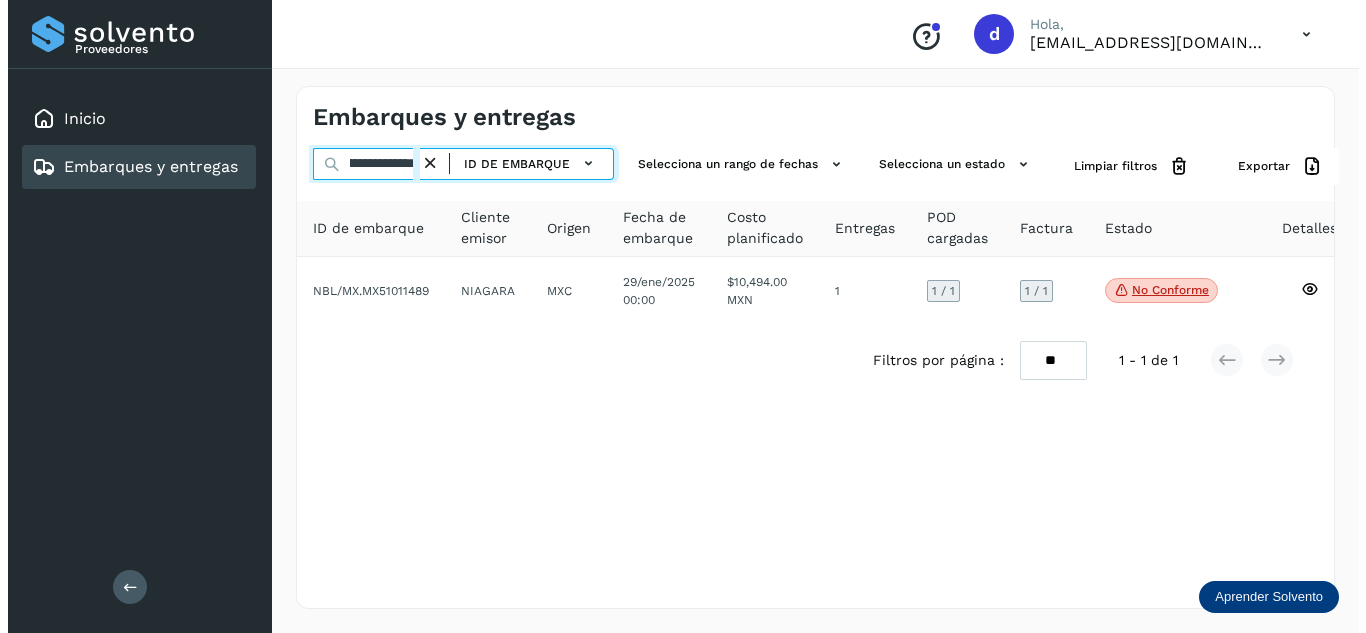 scroll, scrollTop: 0, scrollLeft: 71, axis: horizontal 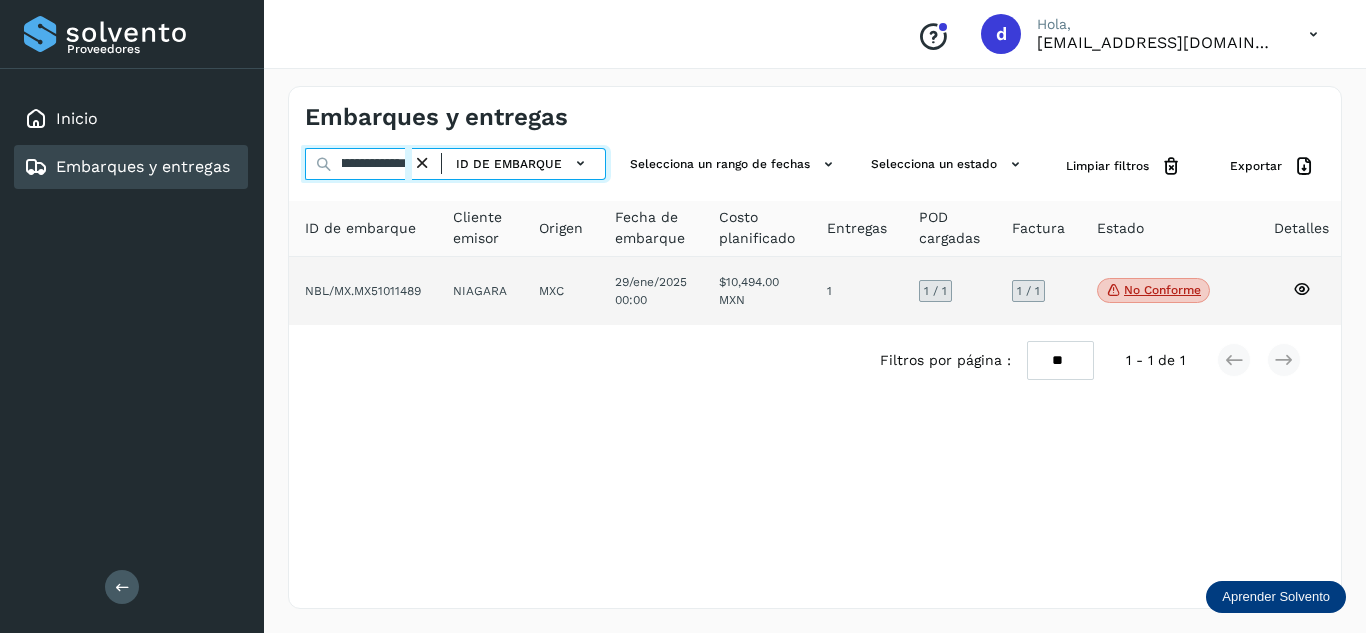 type on "**********" 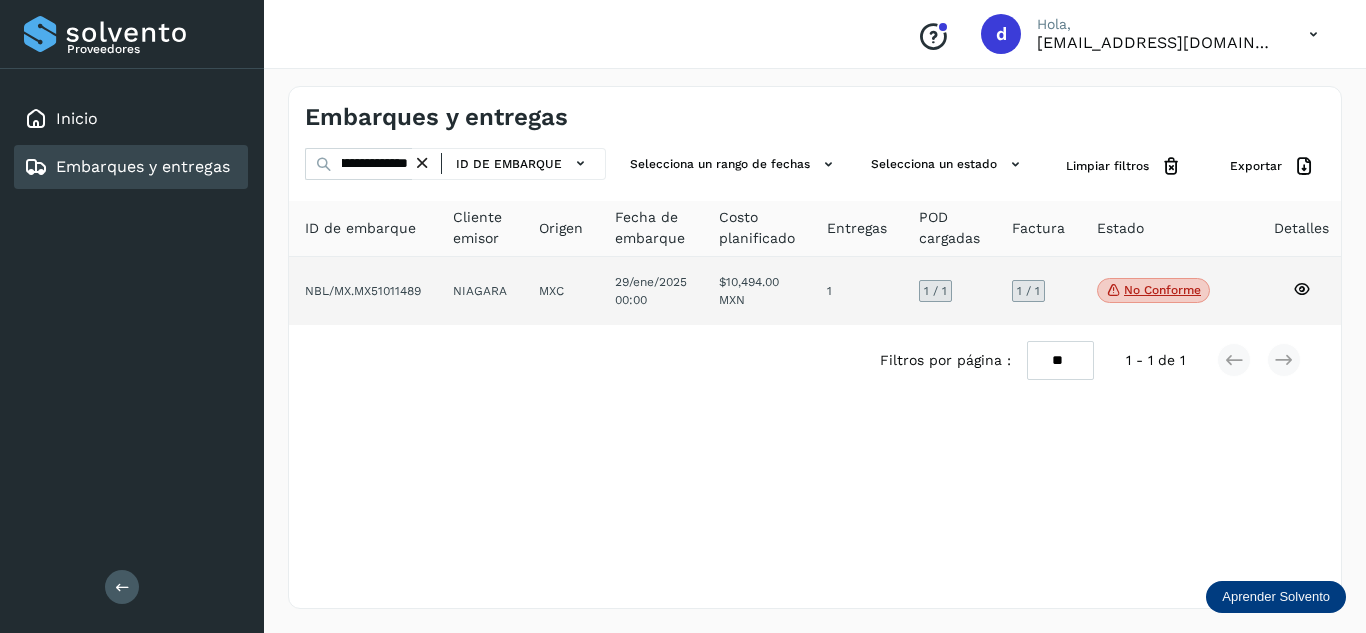 click 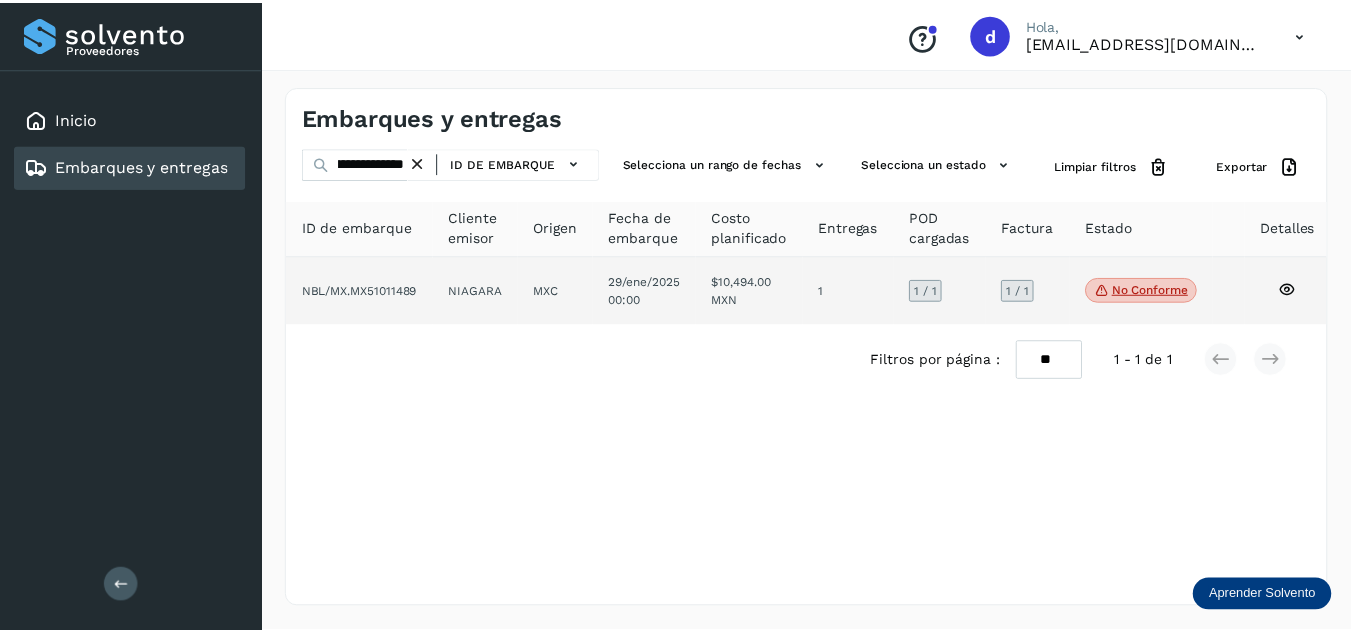 scroll, scrollTop: 0, scrollLeft: 0, axis: both 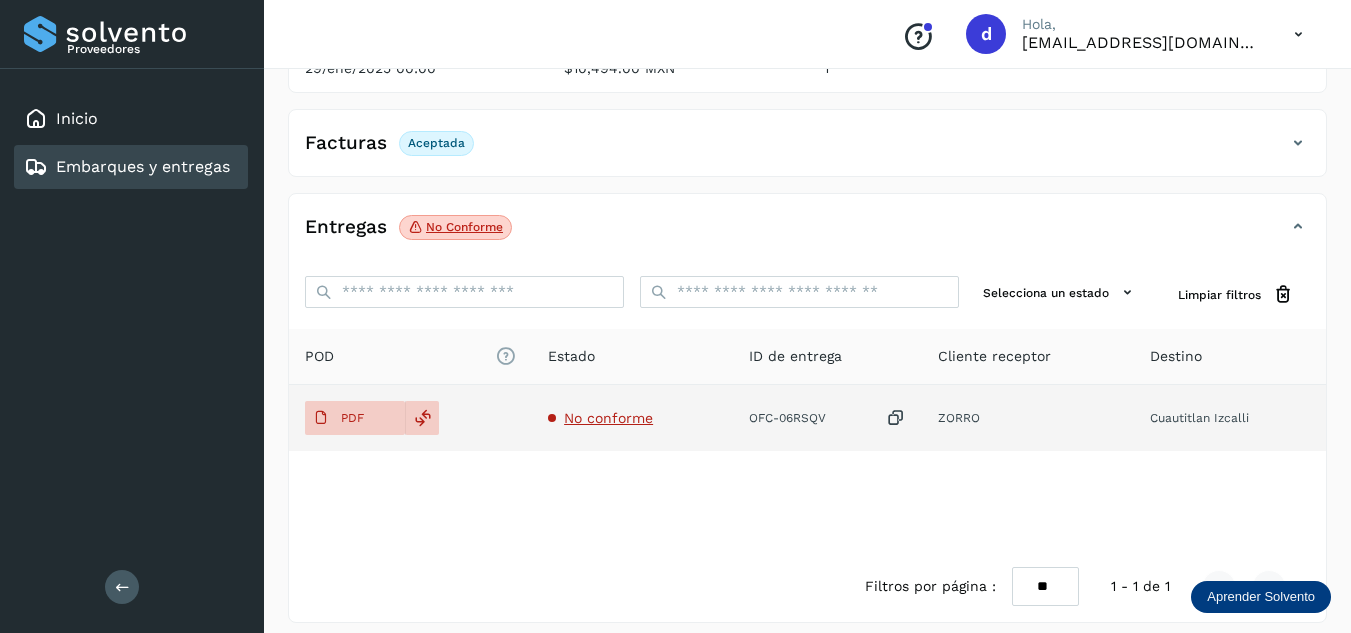 click on "No conforme" at bounding box center [608, 418] 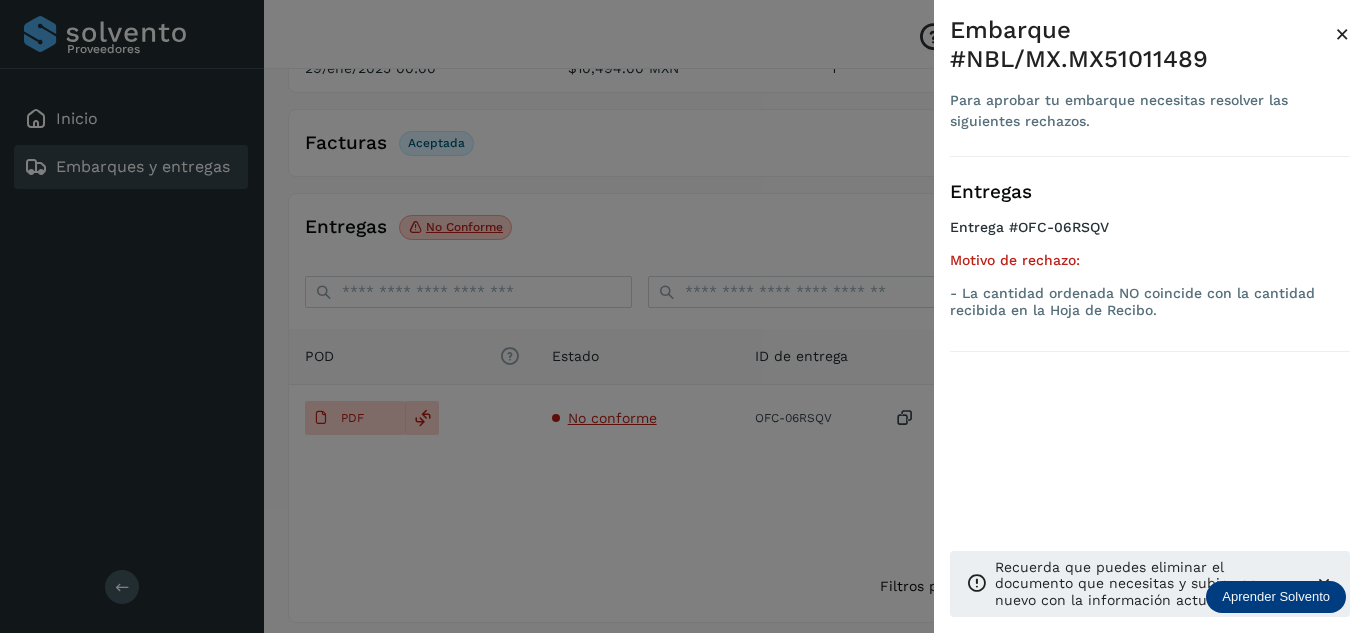 drag, startPoint x: 451, startPoint y: 582, endPoint x: 481, endPoint y: 570, distance: 32.31099 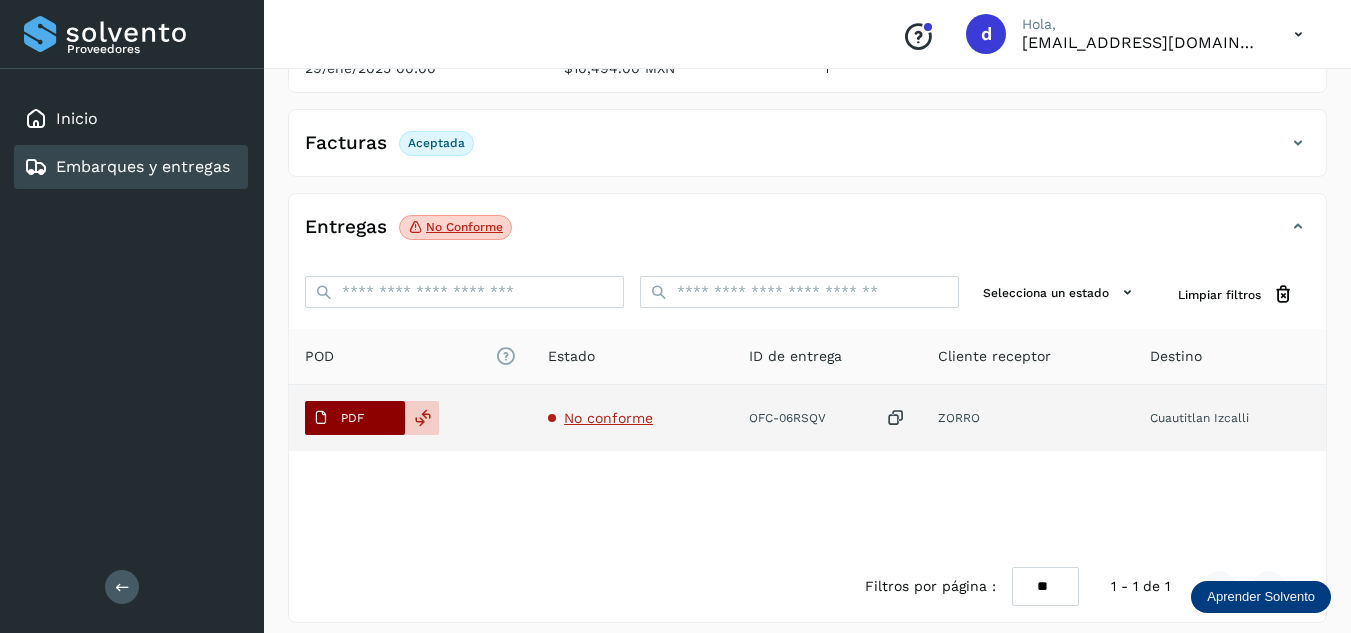 click on "PDF" at bounding box center (338, 418) 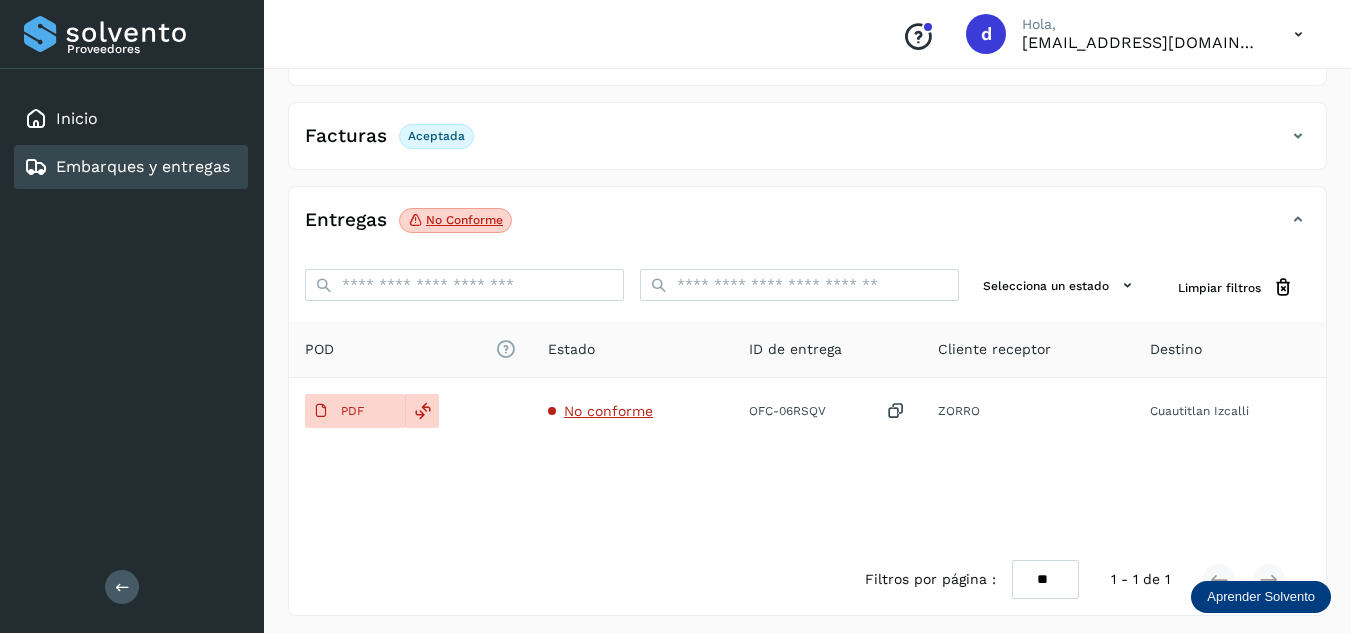scroll, scrollTop: 314, scrollLeft: 0, axis: vertical 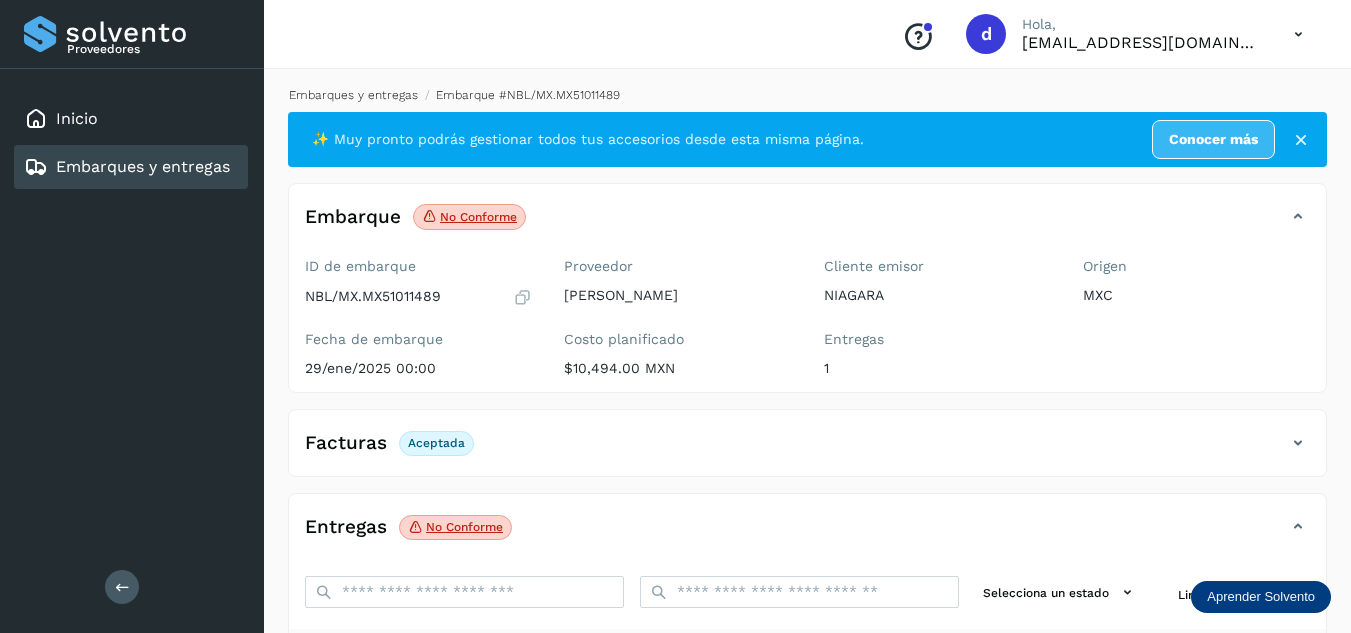 click on "Embarques y entregas" at bounding box center [353, 95] 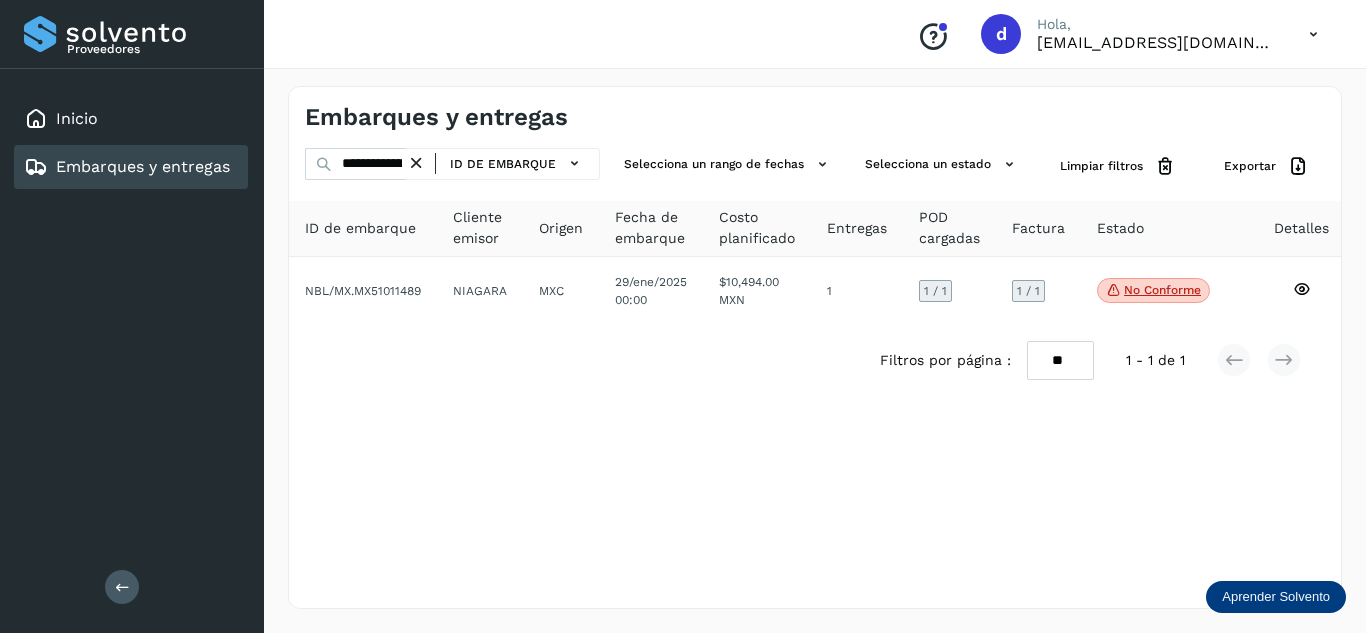 click at bounding box center (416, 163) 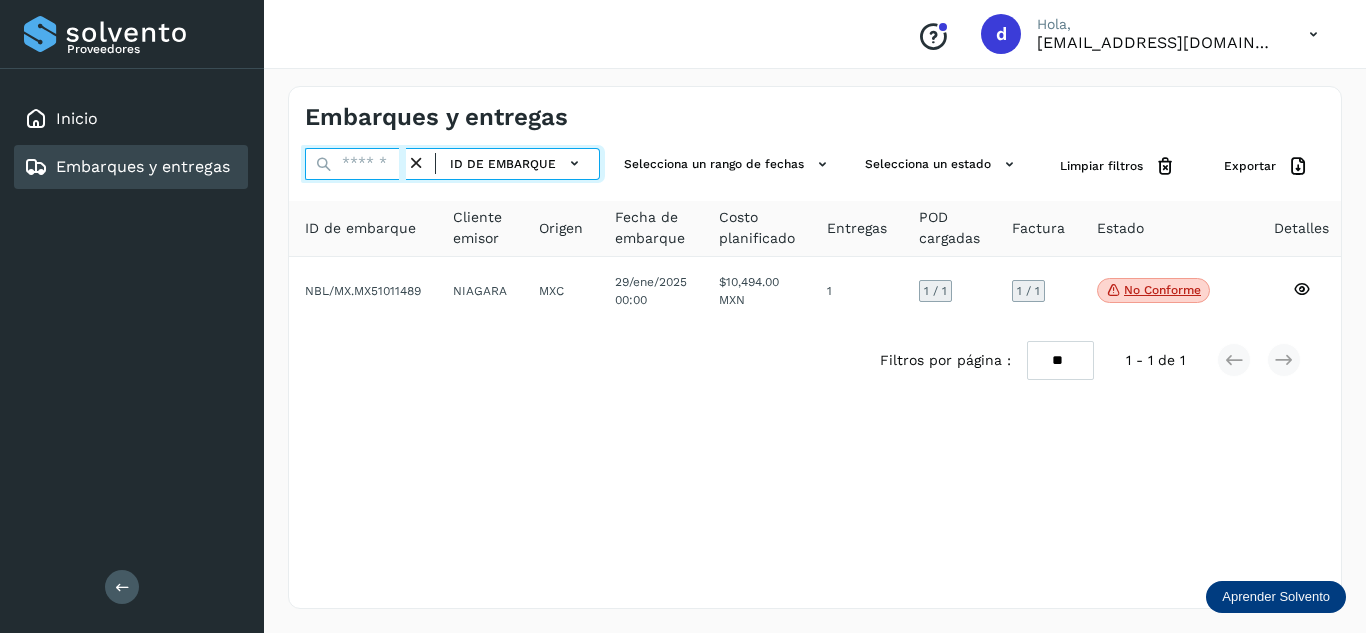 click at bounding box center (355, 164) 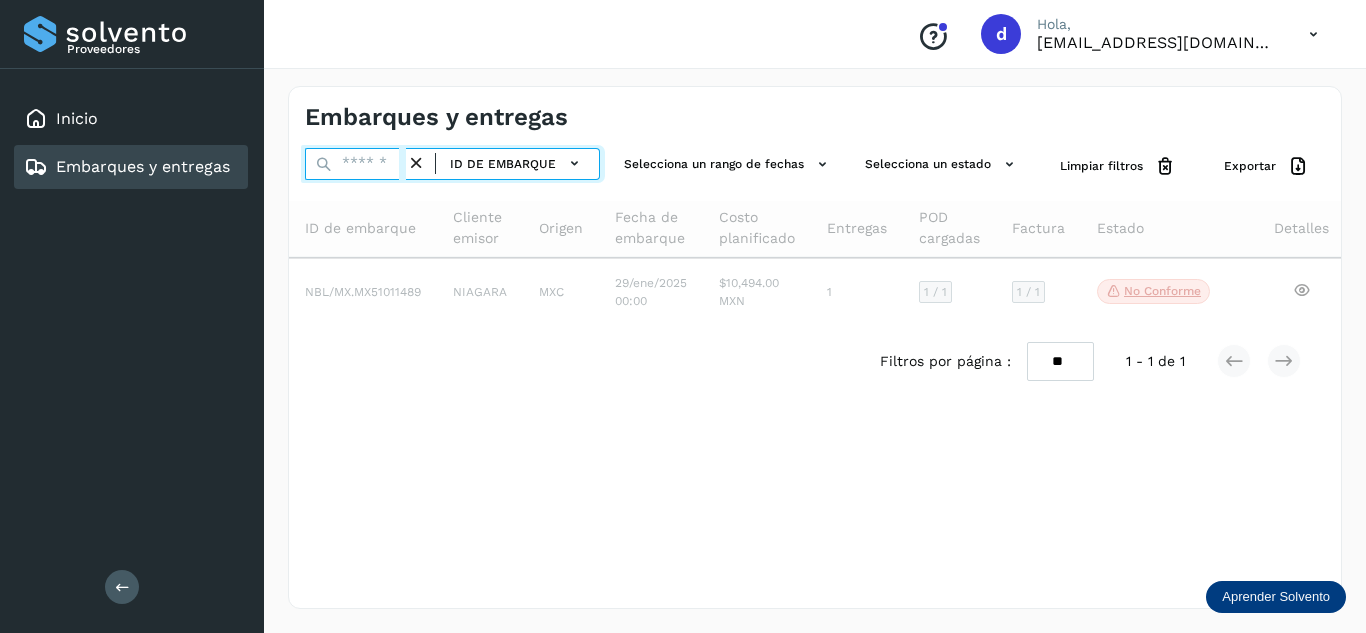 paste on "**********" 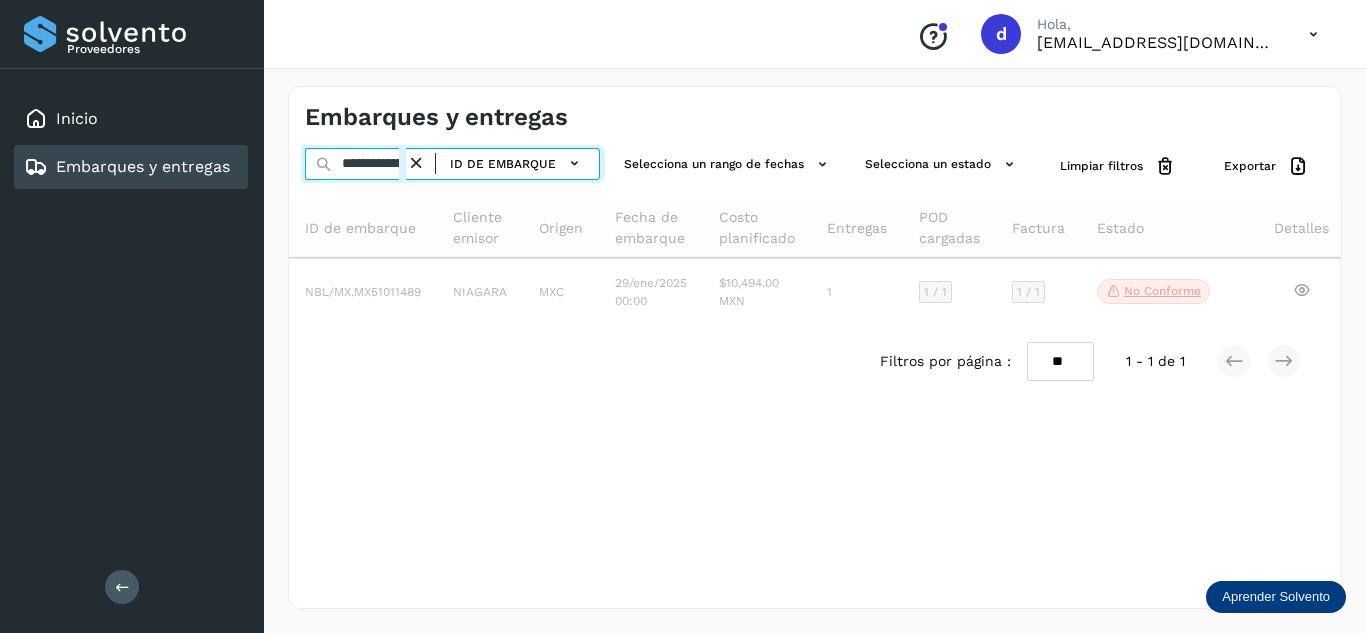 scroll, scrollTop: 0, scrollLeft: 74, axis: horizontal 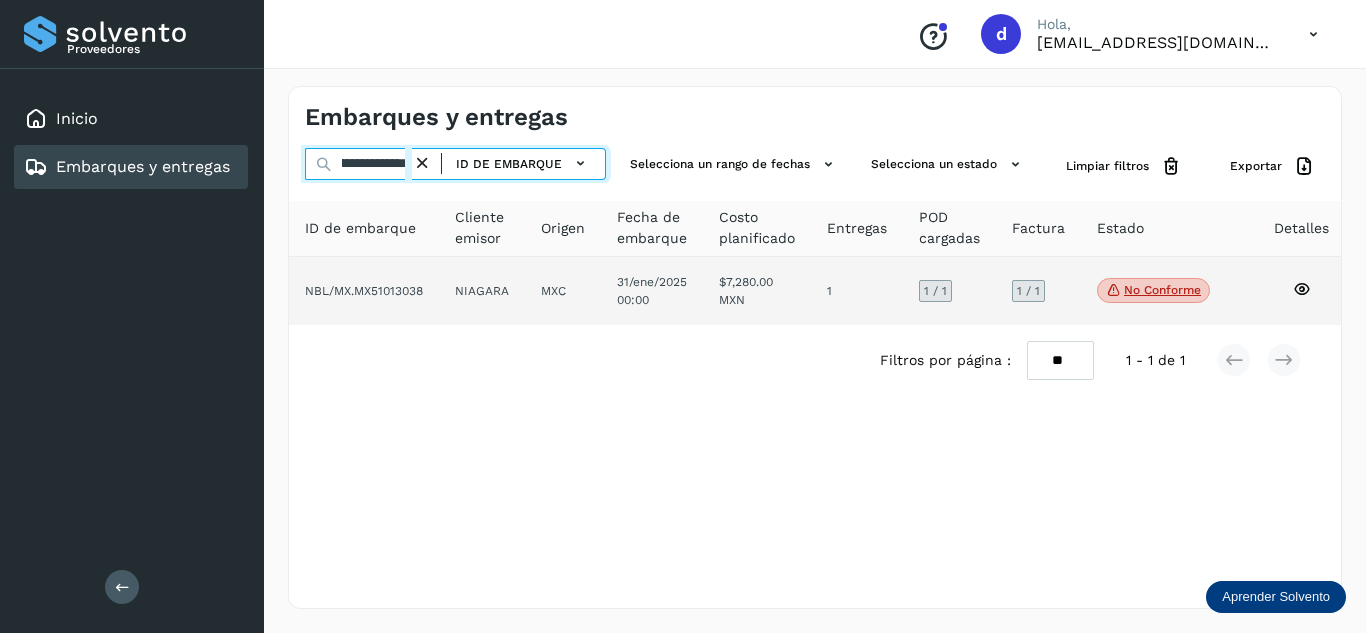 type on "**********" 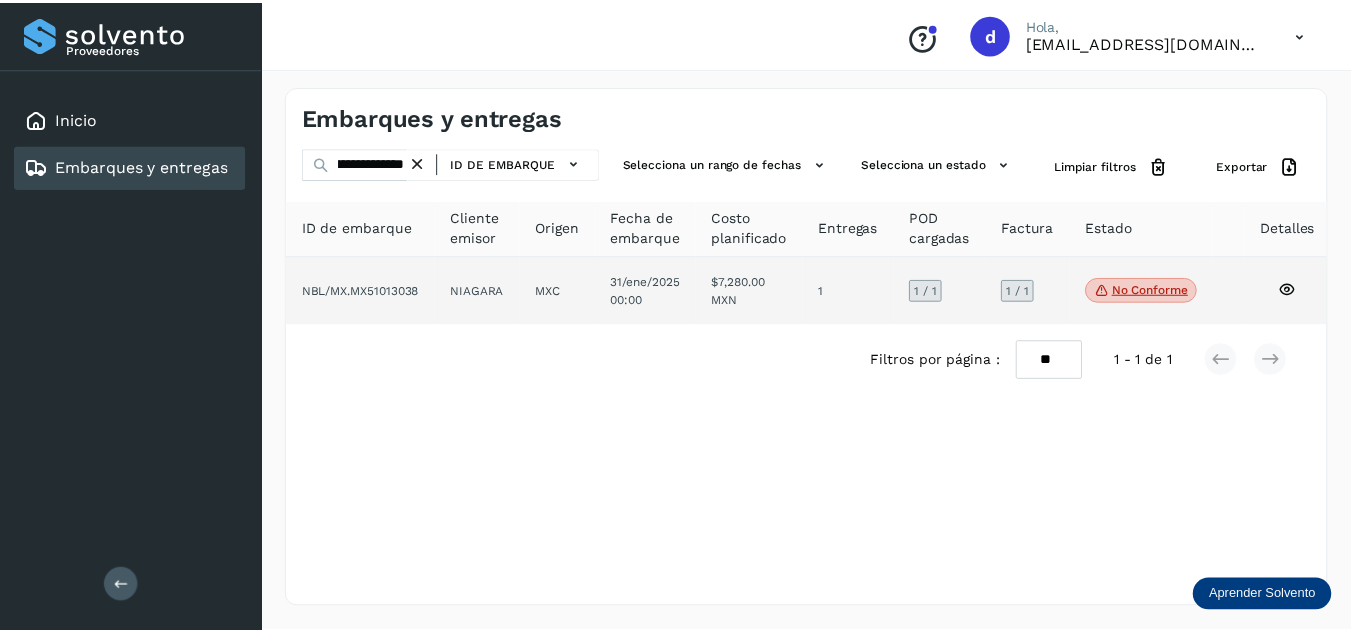 scroll, scrollTop: 0, scrollLeft: 0, axis: both 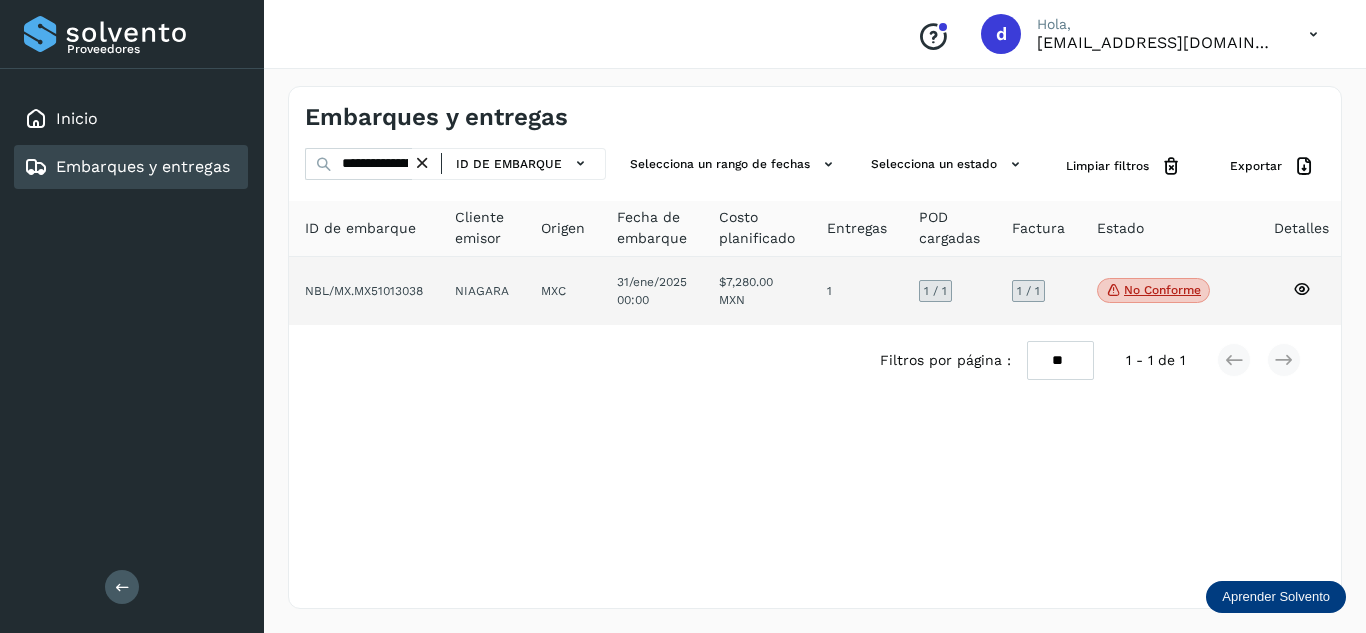 click 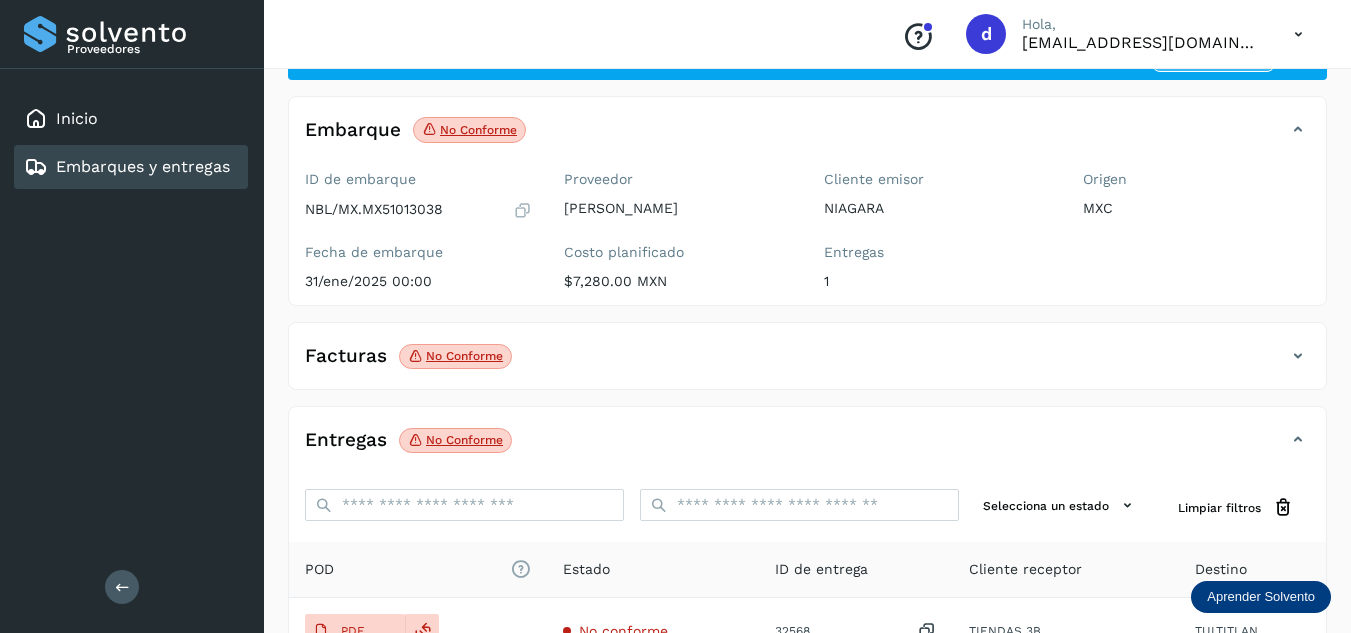 scroll, scrollTop: 0, scrollLeft: 0, axis: both 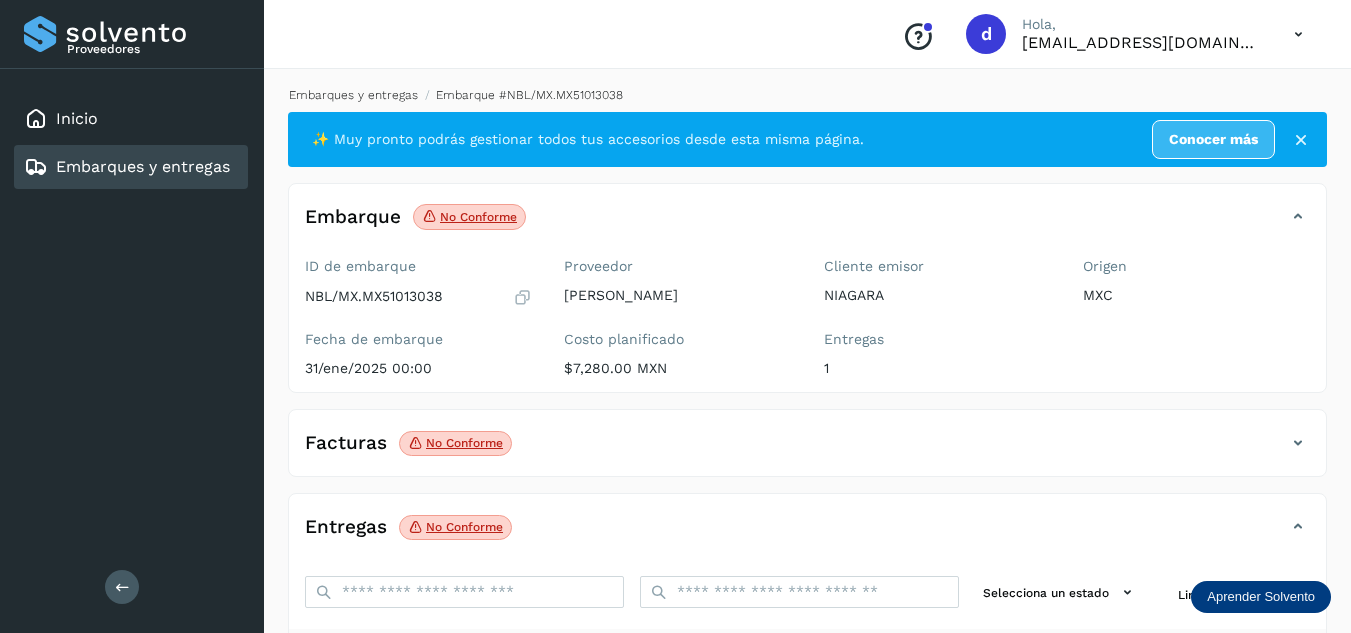 click on "Embarques y entregas" at bounding box center [353, 95] 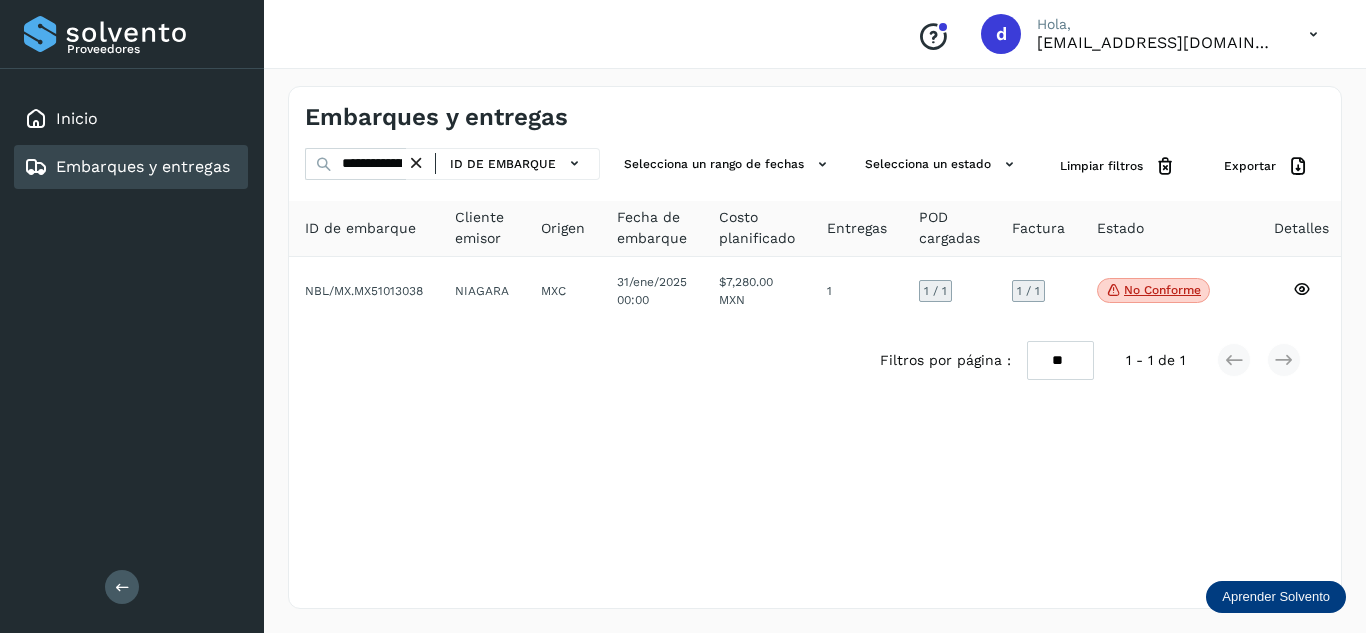 click on "ID de embarque" 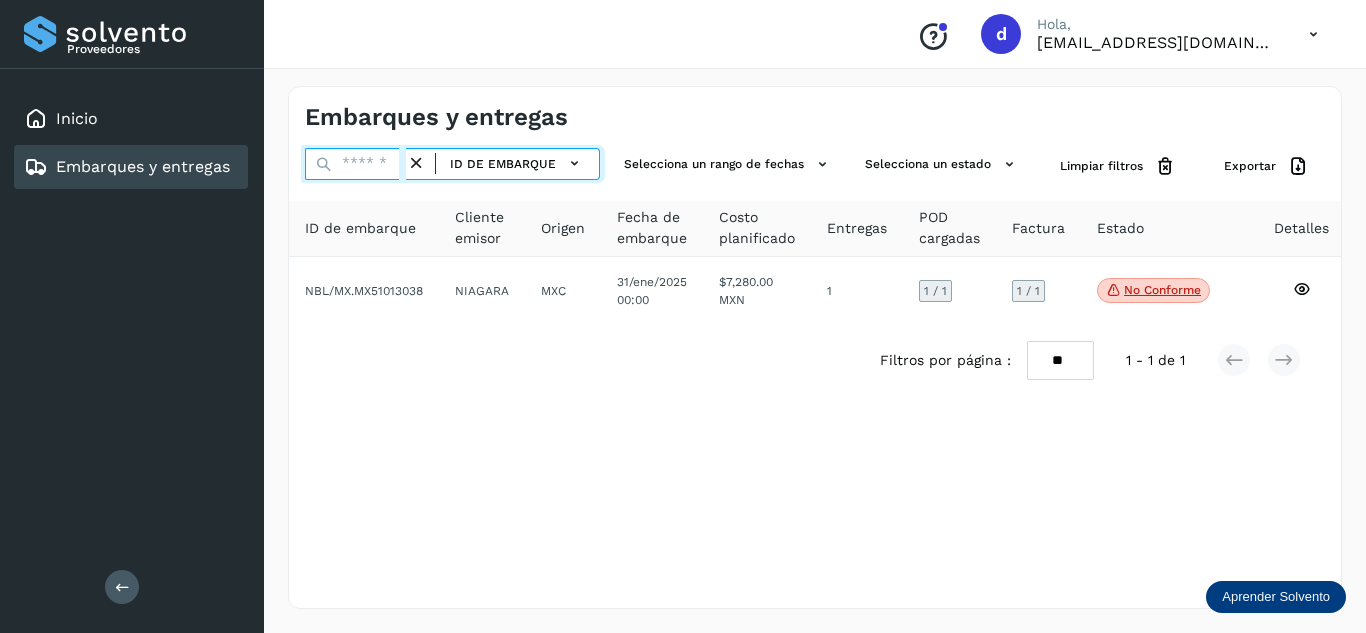 click at bounding box center (355, 164) 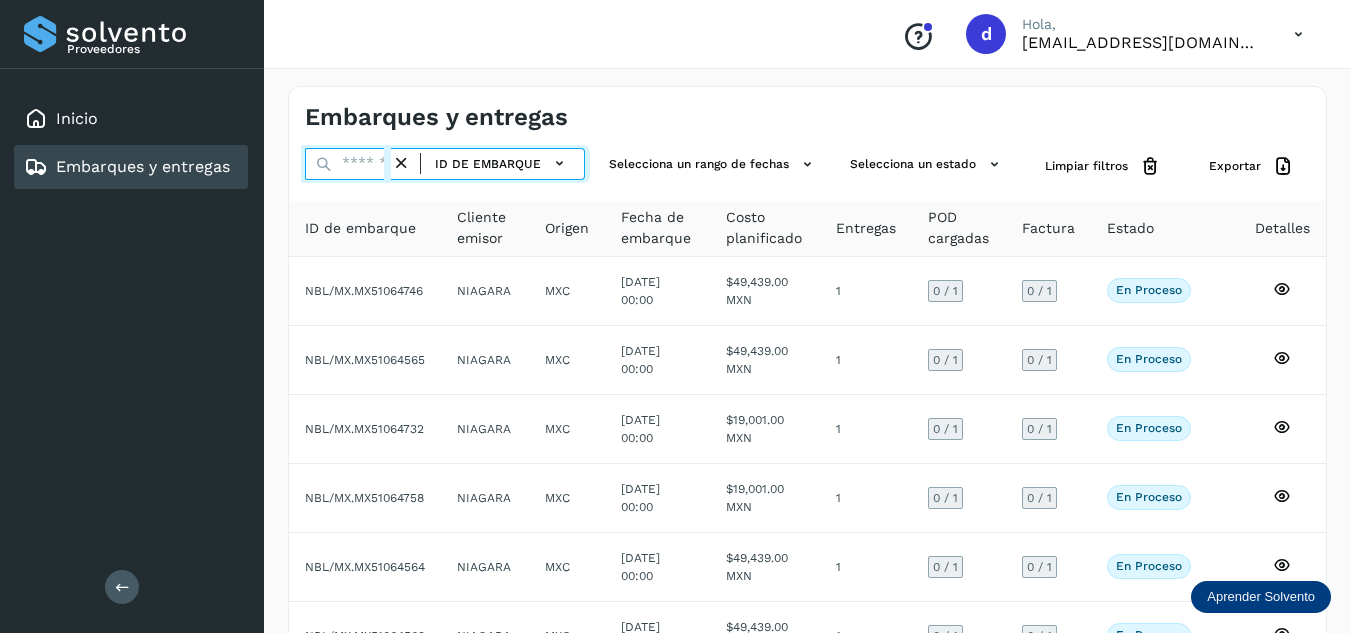paste on "**********" 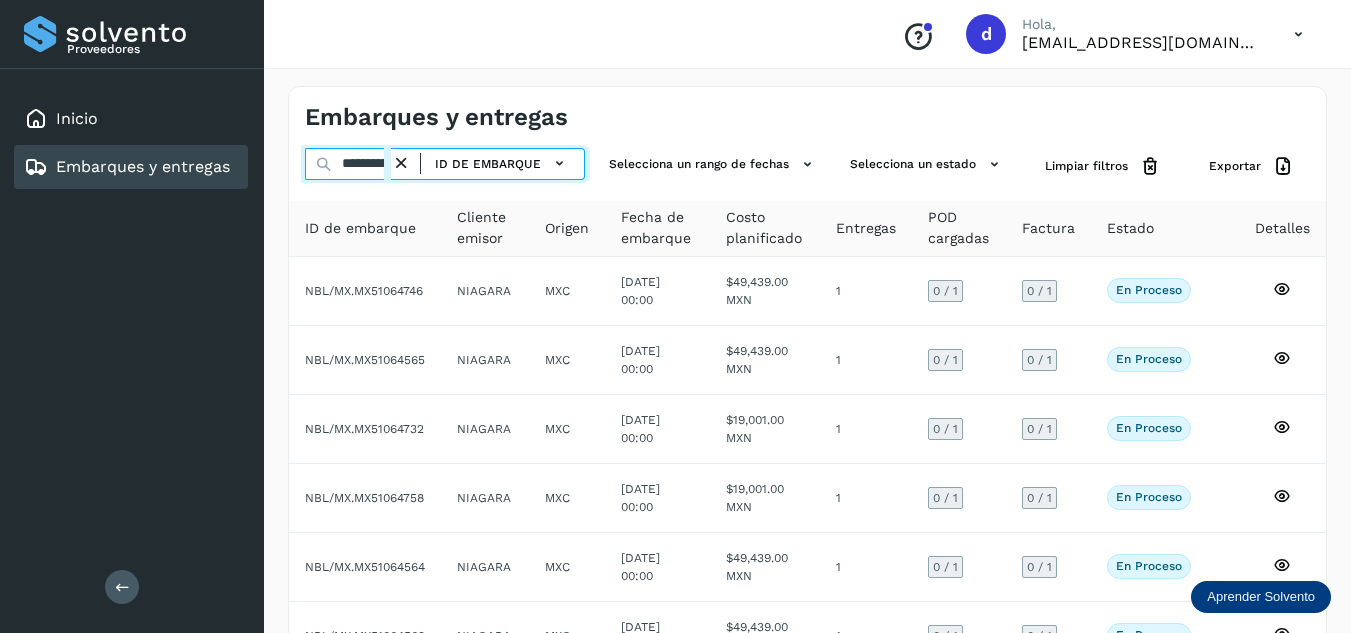 scroll, scrollTop: 0, scrollLeft: 89, axis: horizontal 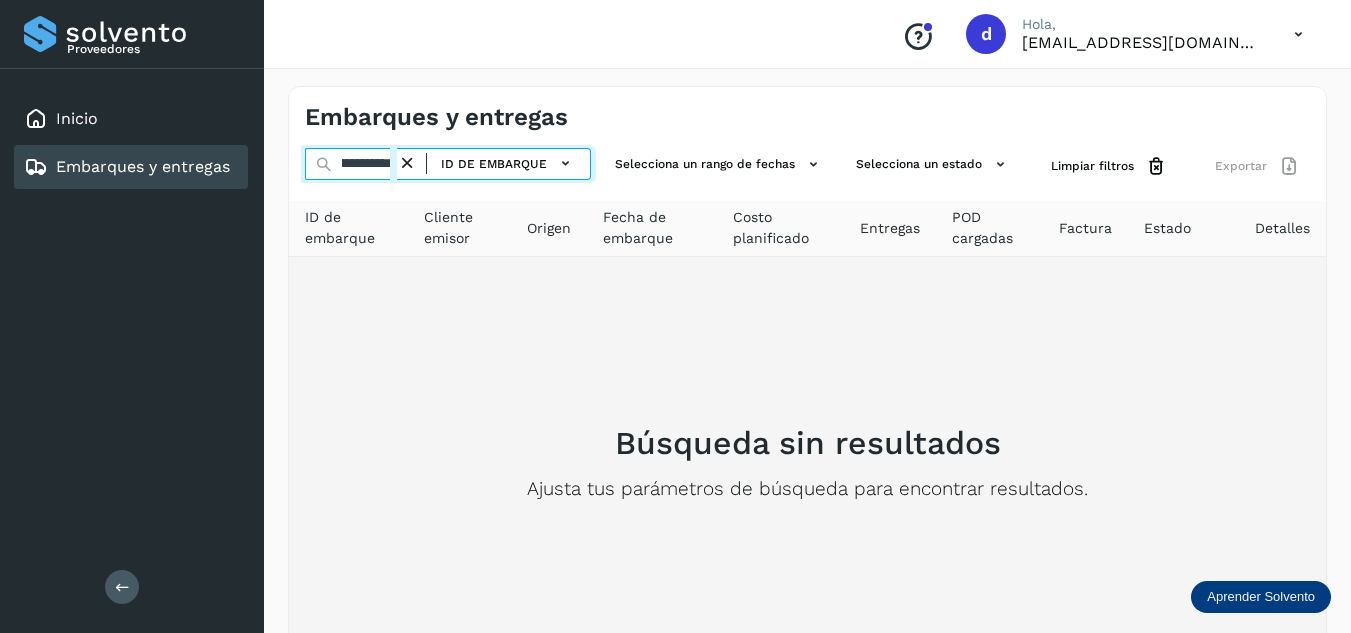 type on "**********" 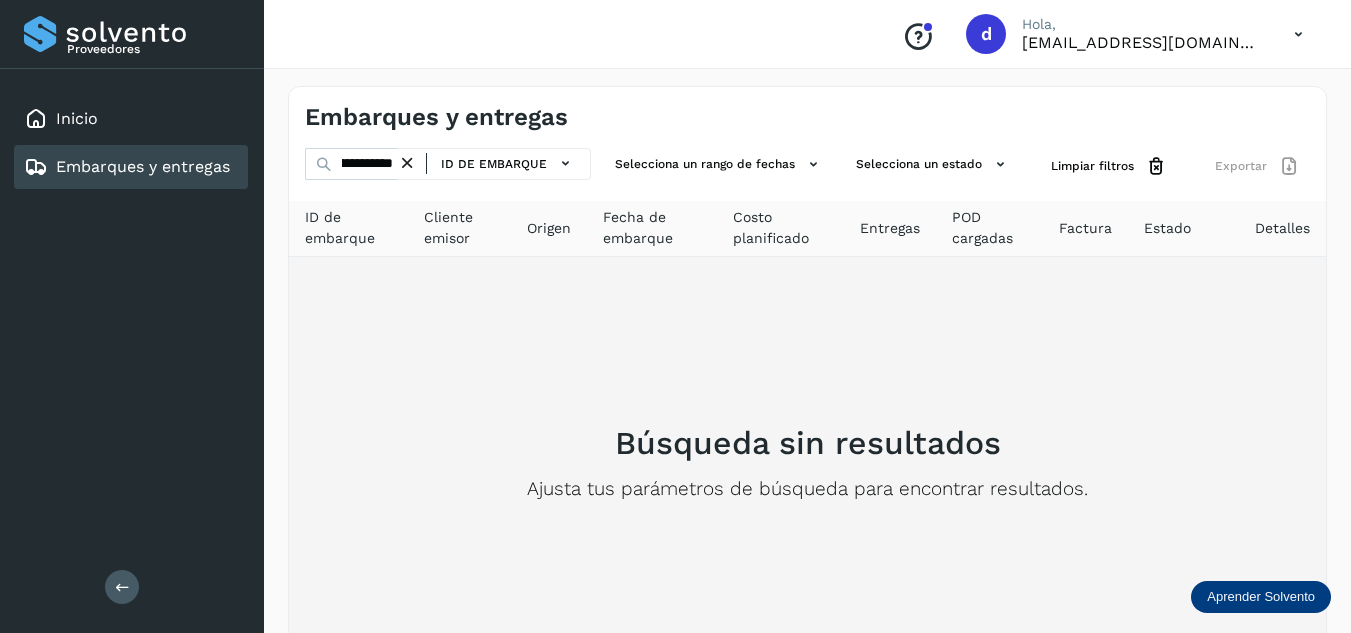 scroll, scrollTop: 0, scrollLeft: 0, axis: both 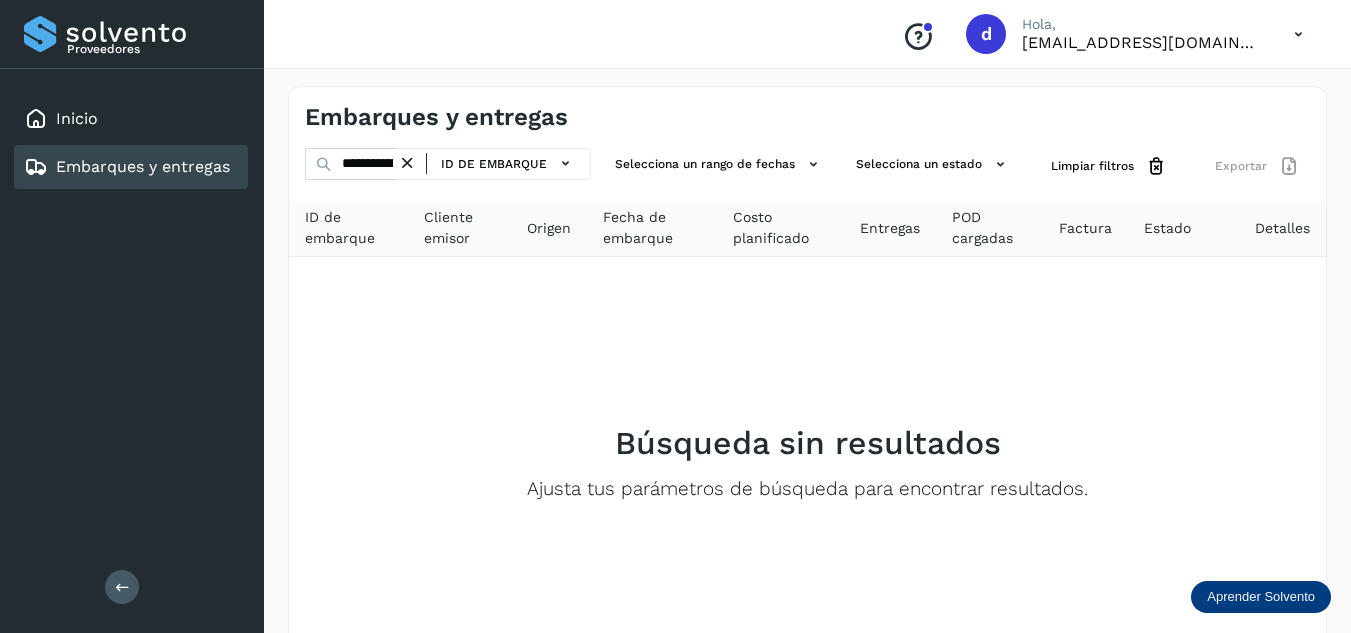 click at bounding box center [407, 163] 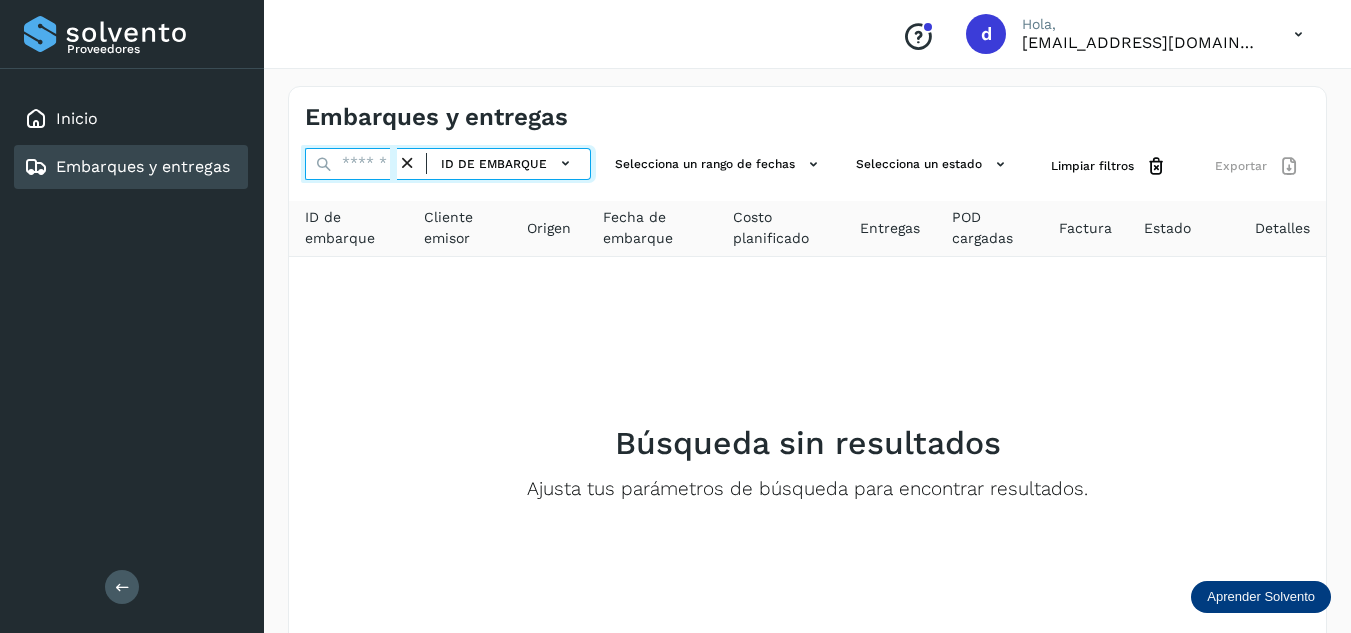 click at bounding box center [351, 164] 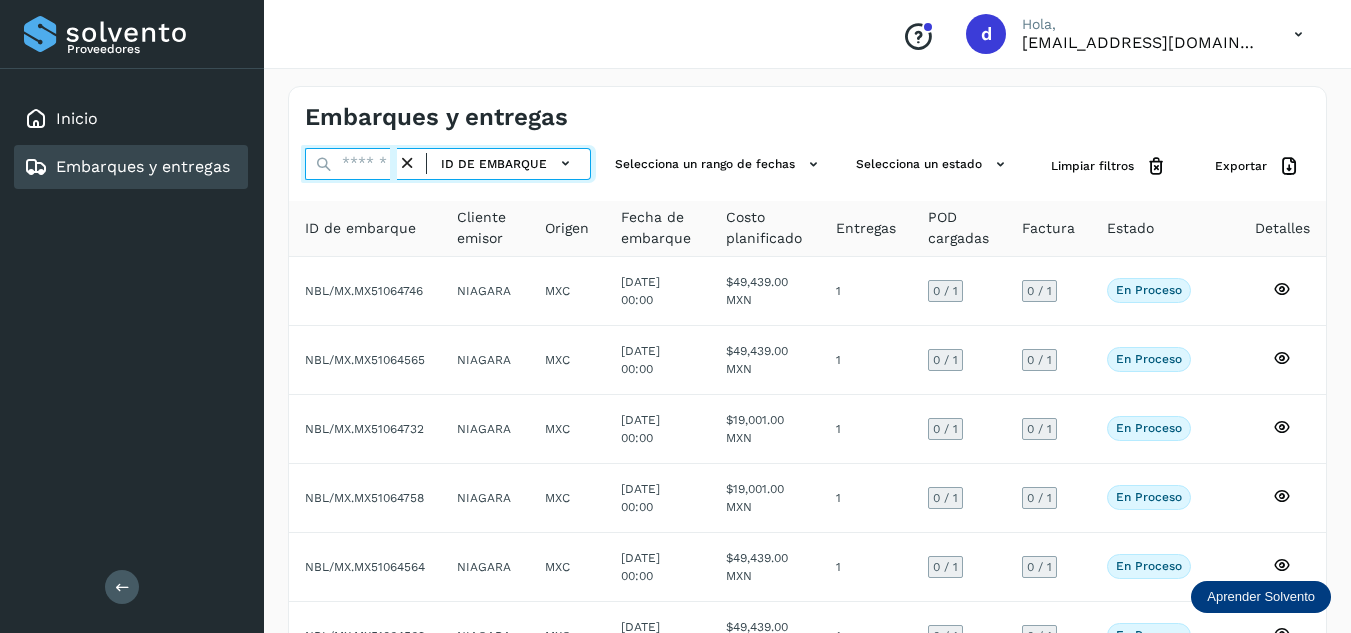 paste on "**********" 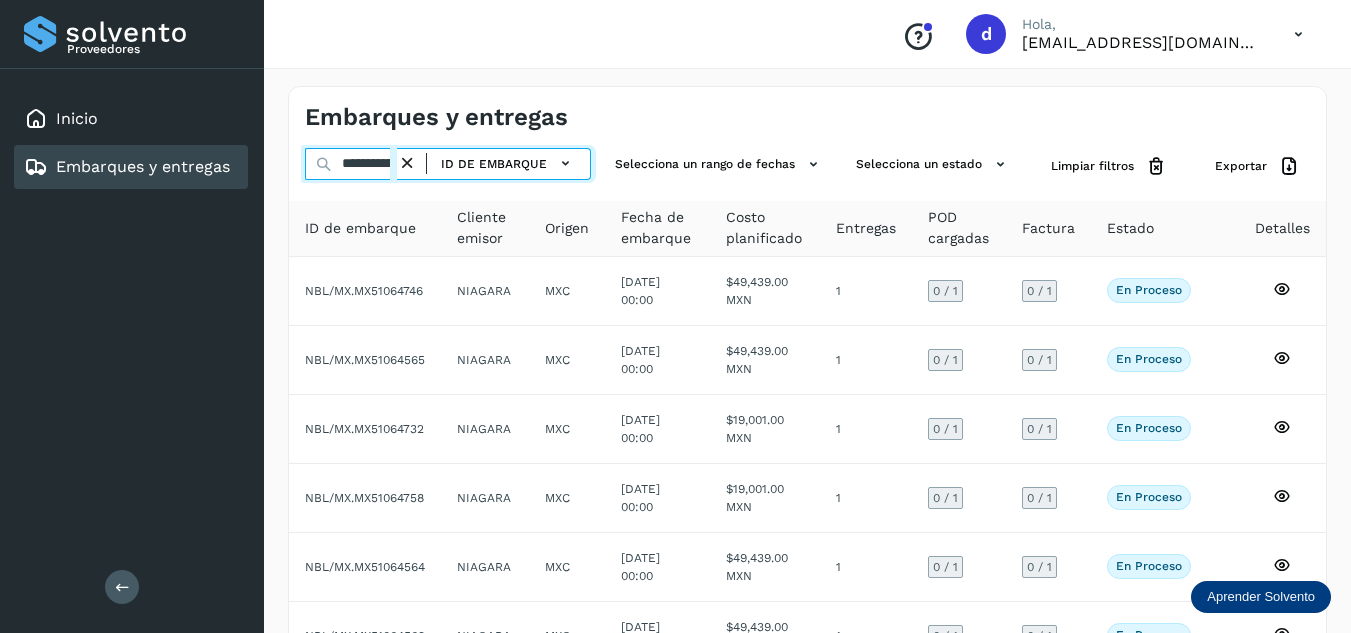 scroll, scrollTop: 0, scrollLeft: 89, axis: horizontal 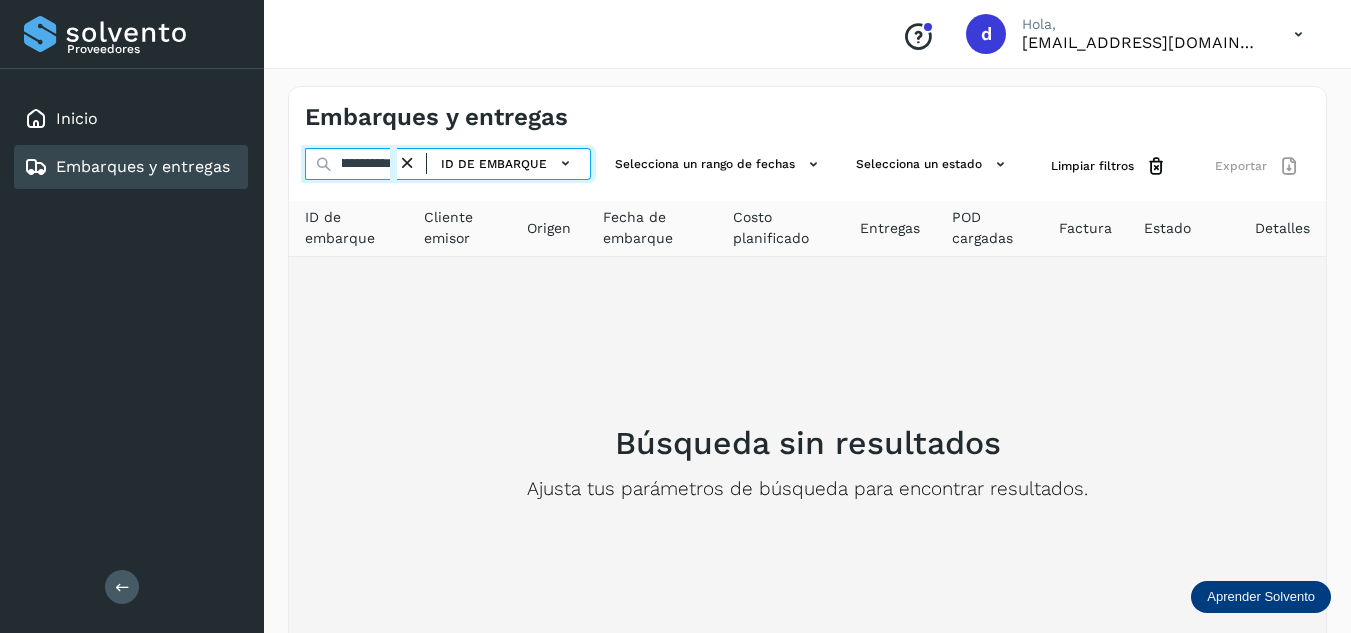 type on "**********" 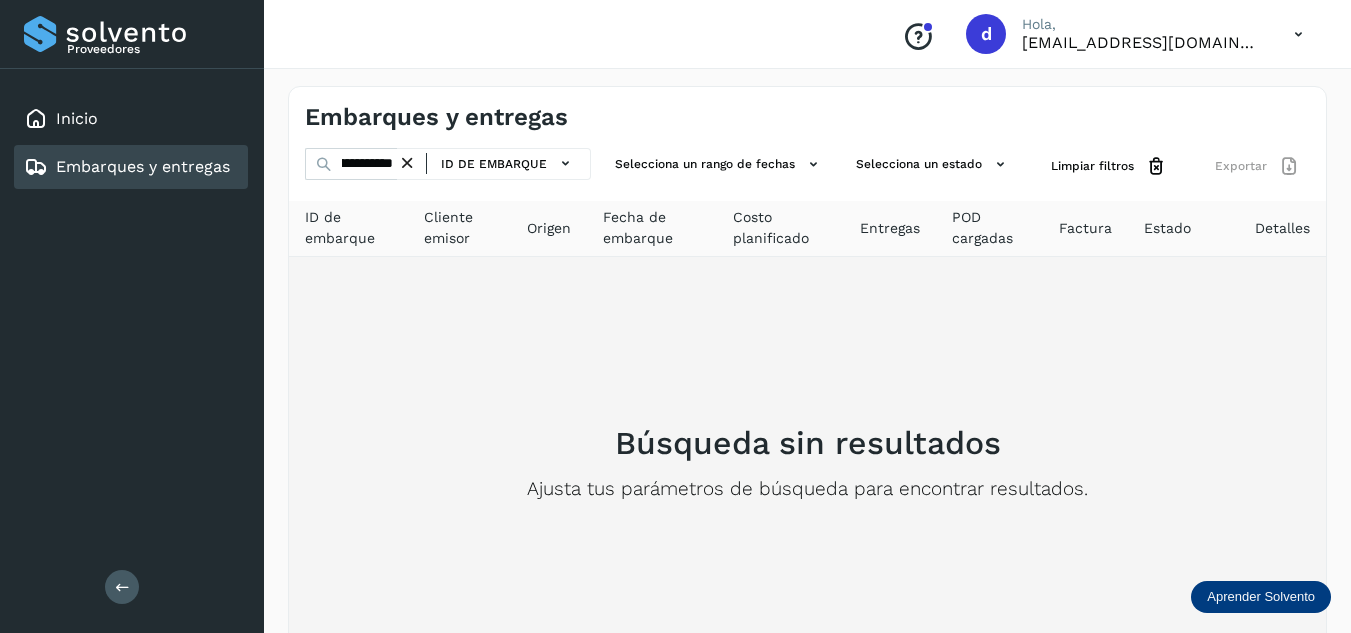 scroll, scrollTop: 0, scrollLeft: 0, axis: both 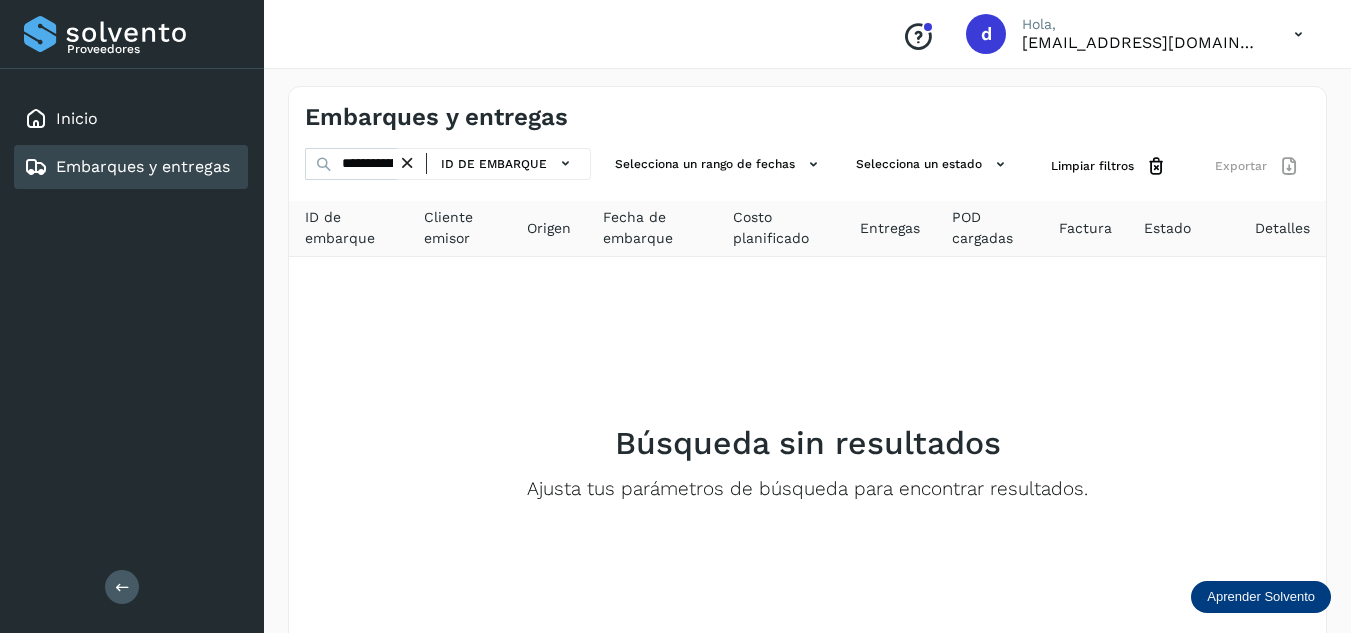 click at bounding box center [407, 163] 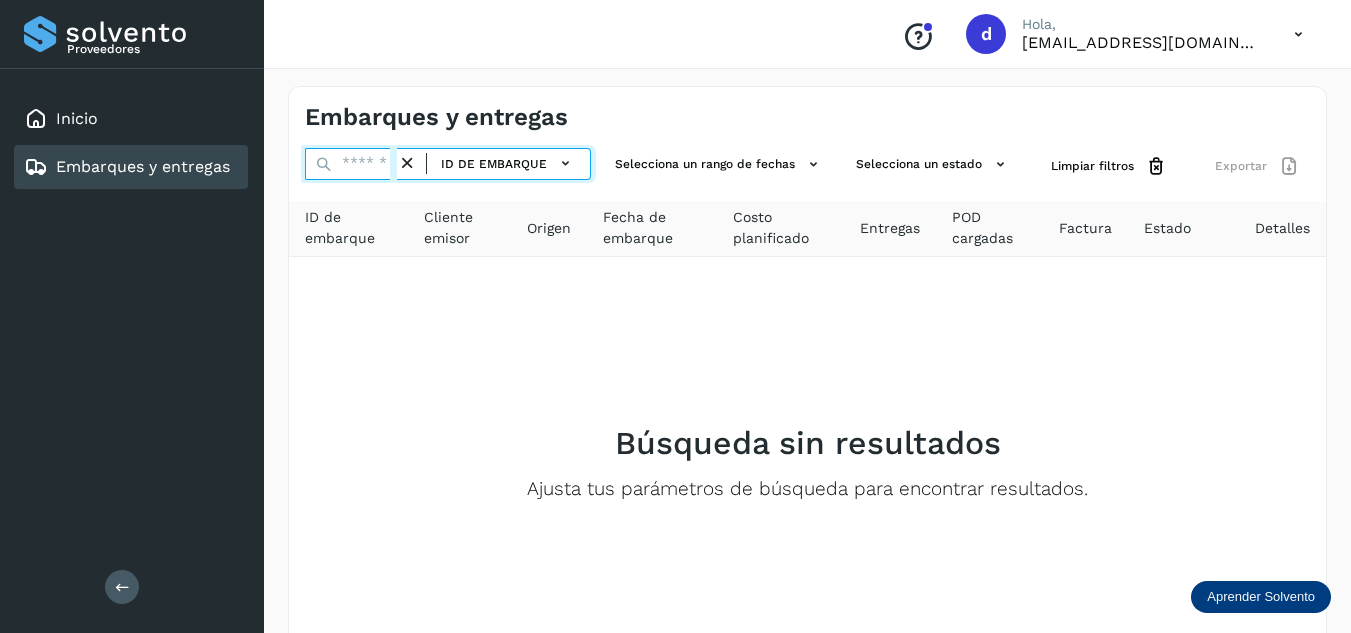 drag, startPoint x: 354, startPoint y: 164, endPoint x: 365, endPoint y: 164, distance: 11 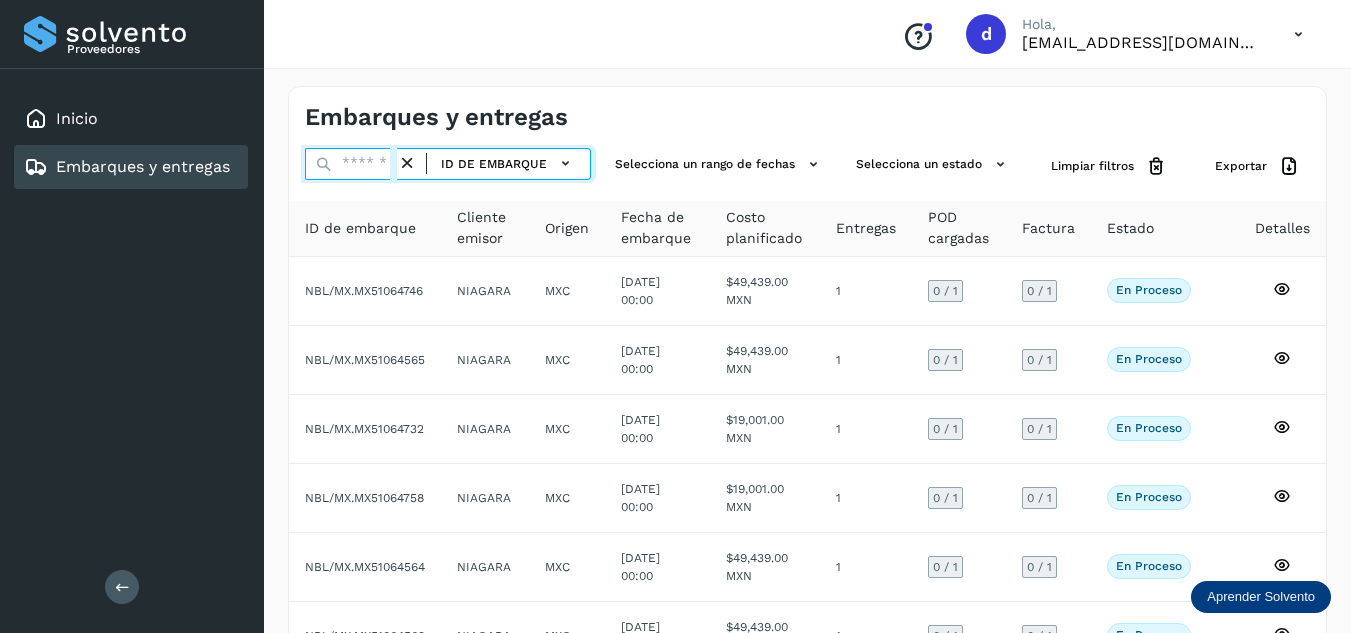 paste on "**********" 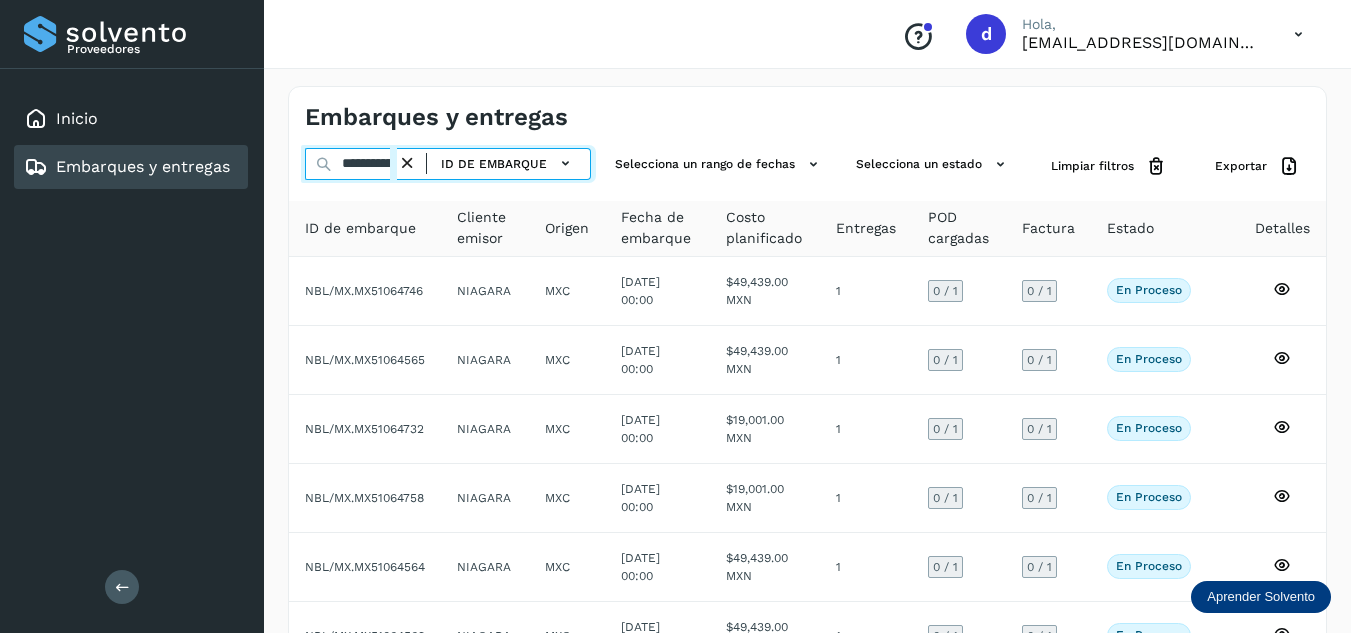 scroll, scrollTop: 0, scrollLeft: 89, axis: horizontal 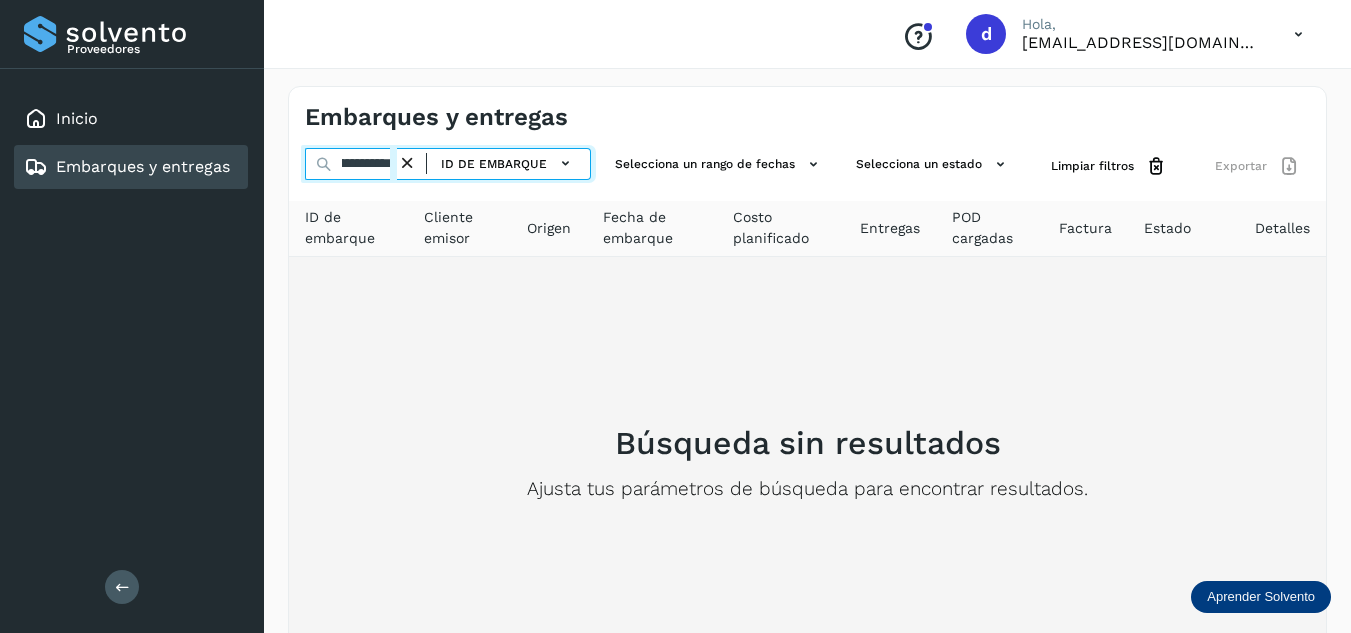 type on "**********" 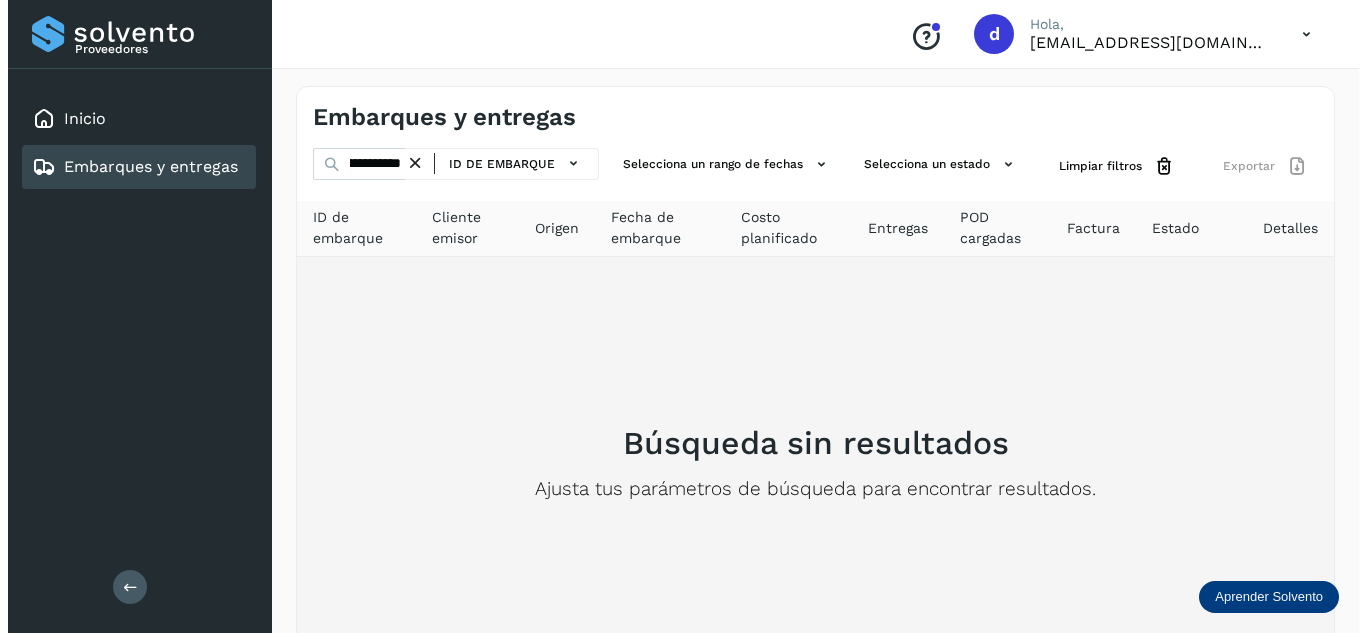scroll, scrollTop: 0, scrollLeft: 0, axis: both 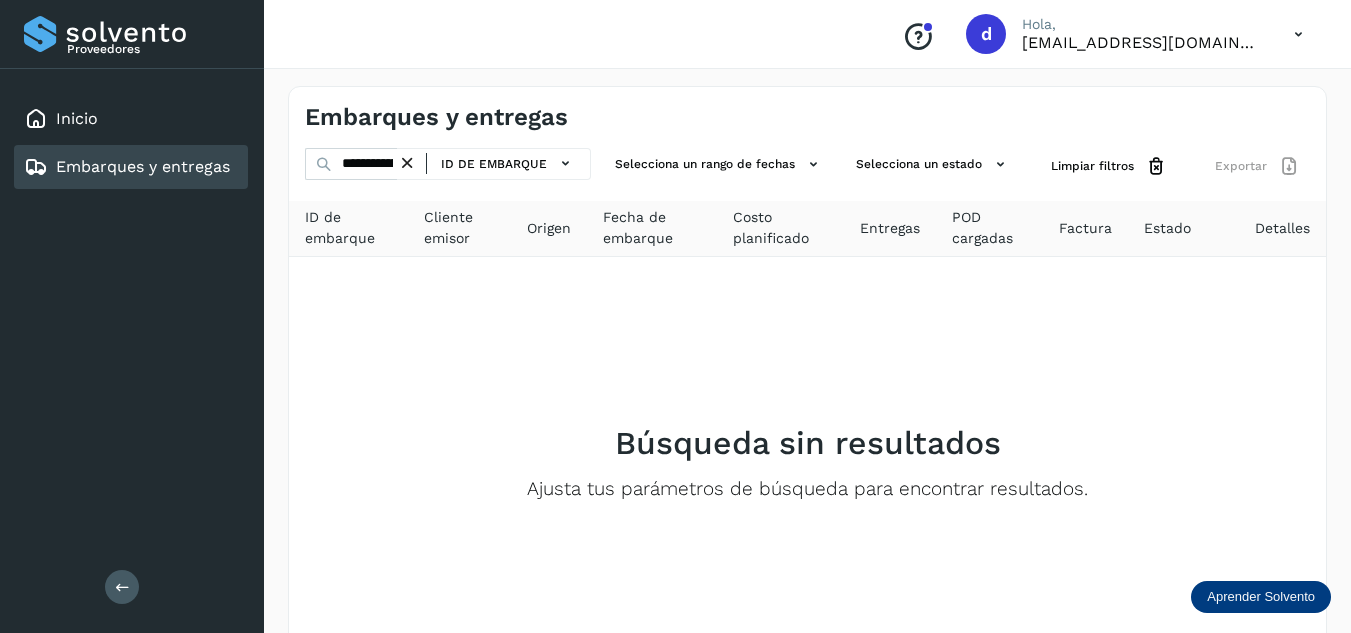 click at bounding box center [407, 163] 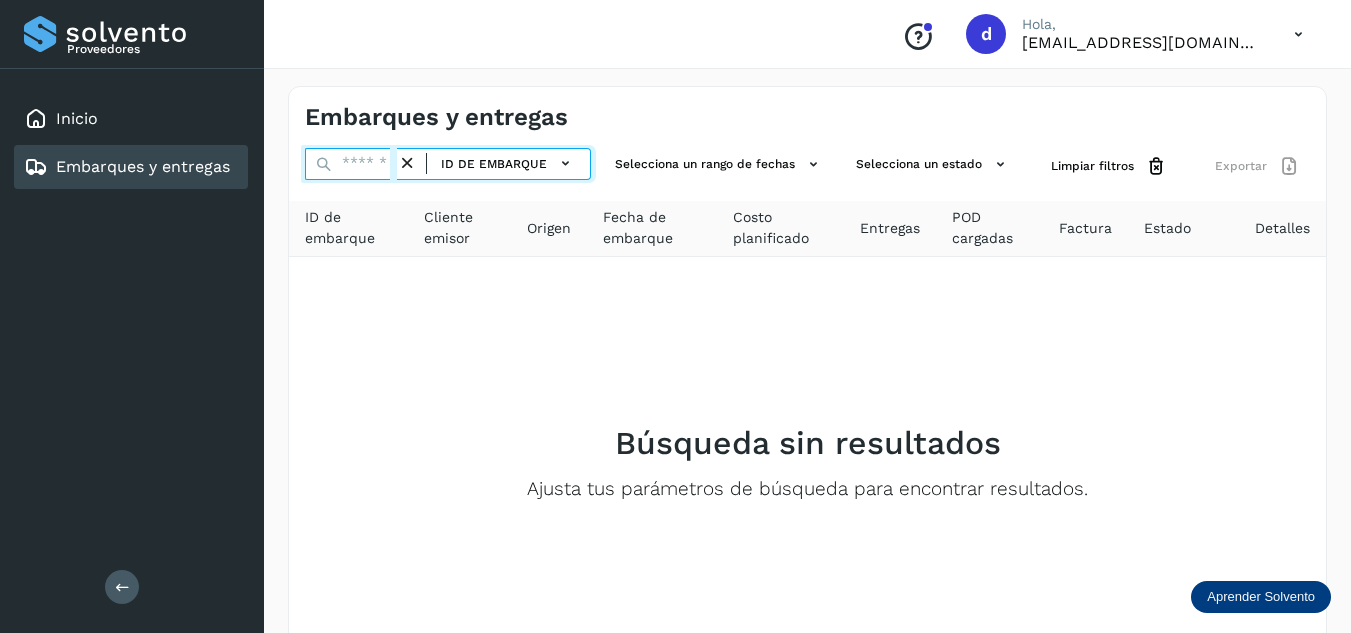 click at bounding box center [351, 164] 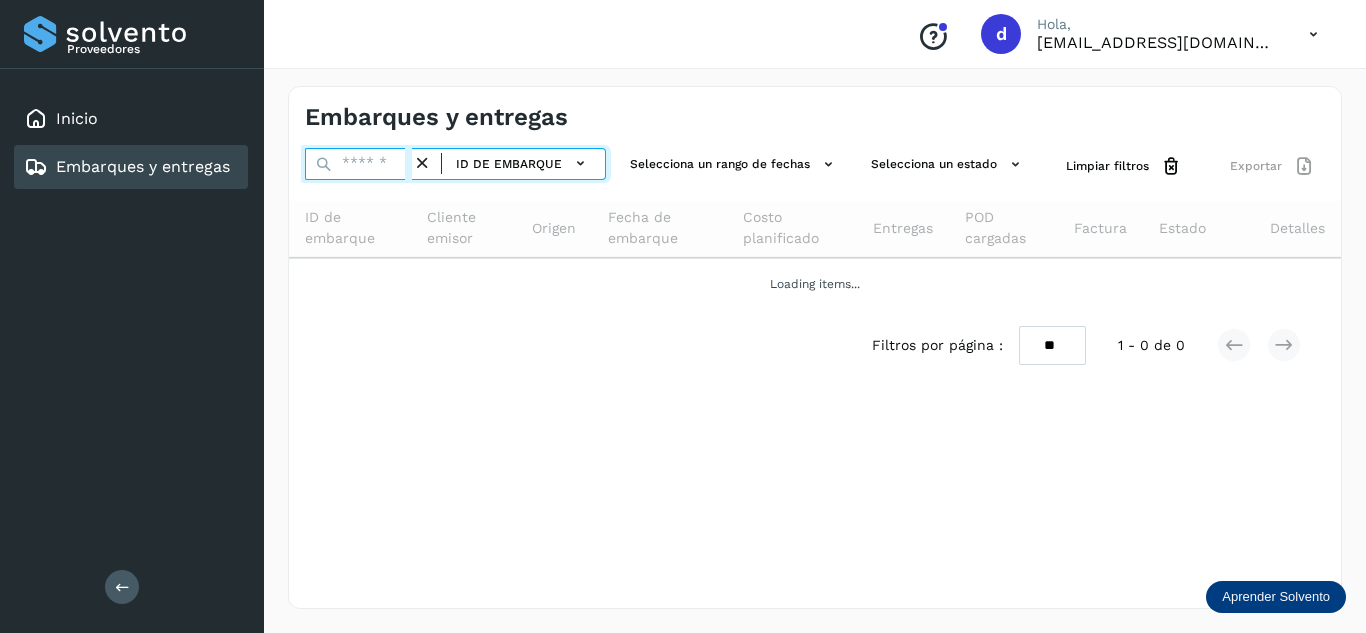 paste on "**********" 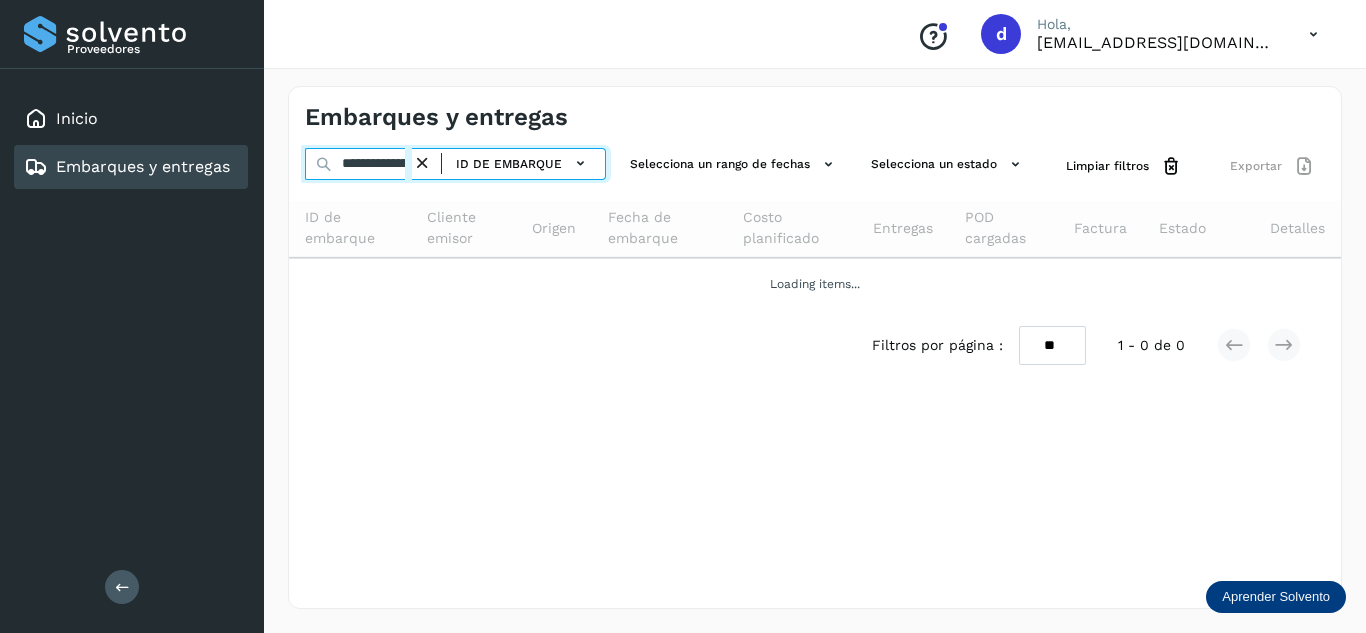 scroll, scrollTop: 0, scrollLeft: 73, axis: horizontal 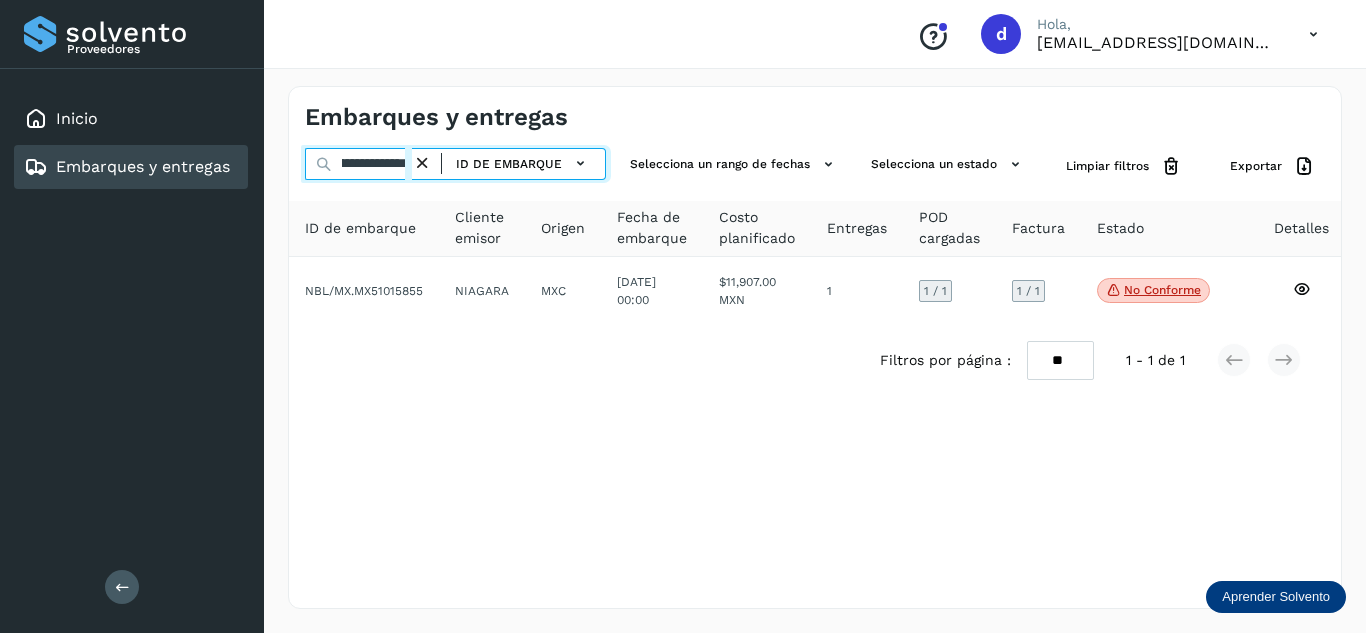 type on "**********" 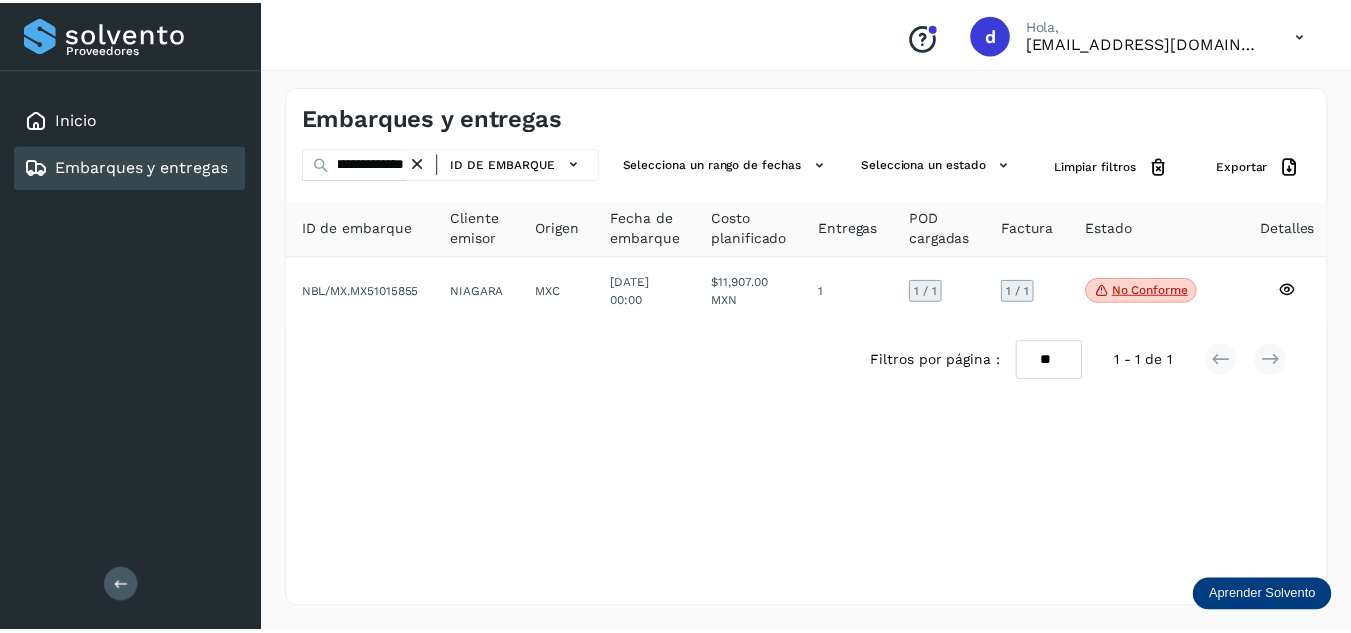 scroll, scrollTop: 0, scrollLeft: 0, axis: both 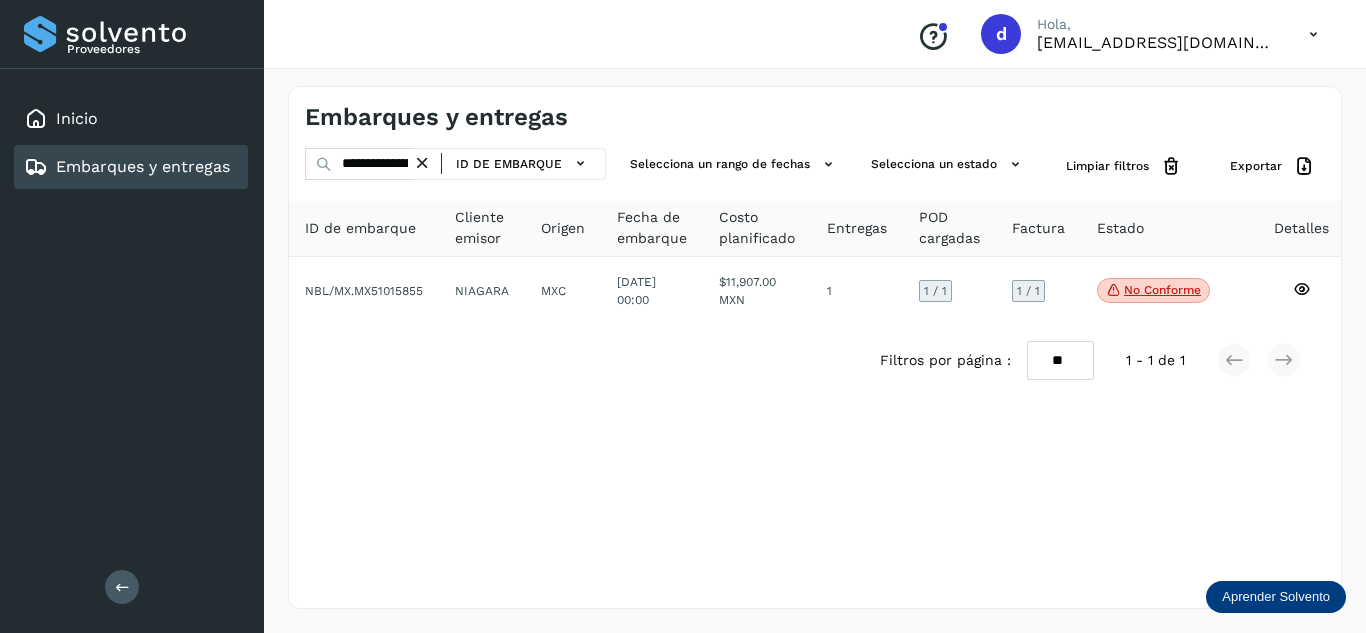 click at bounding box center [422, 163] 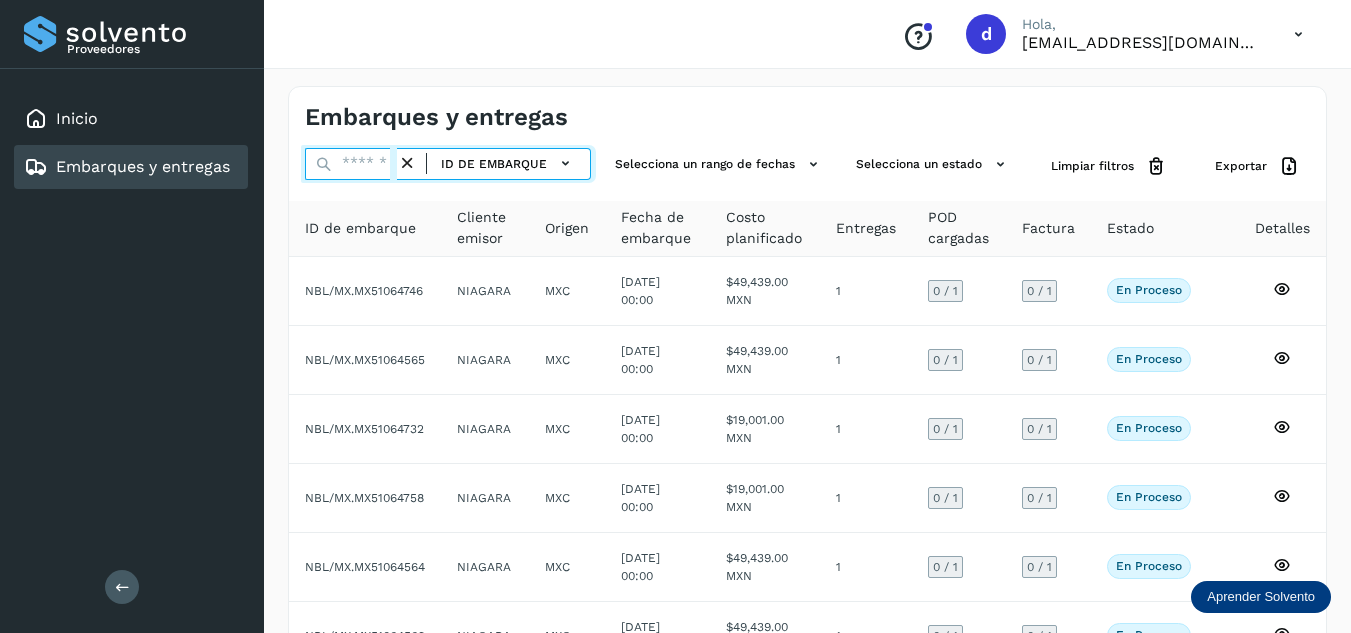 click at bounding box center (351, 164) 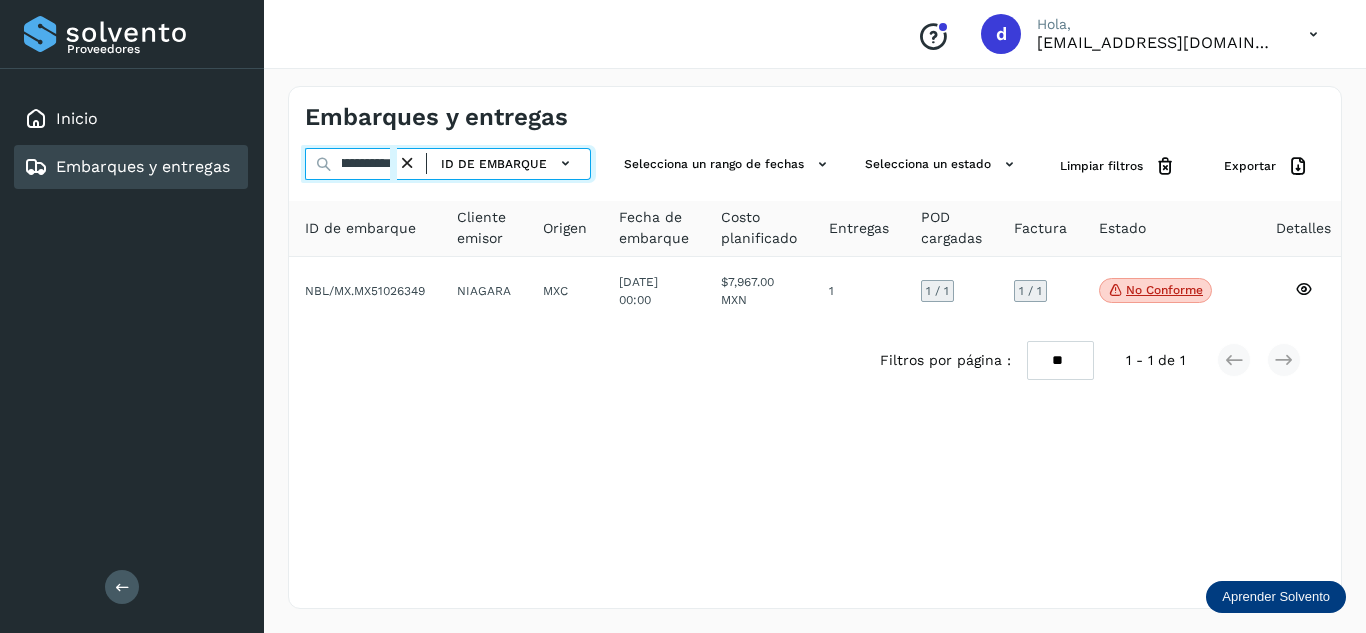 scroll, scrollTop: 0, scrollLeft: 77, axis: horizontal 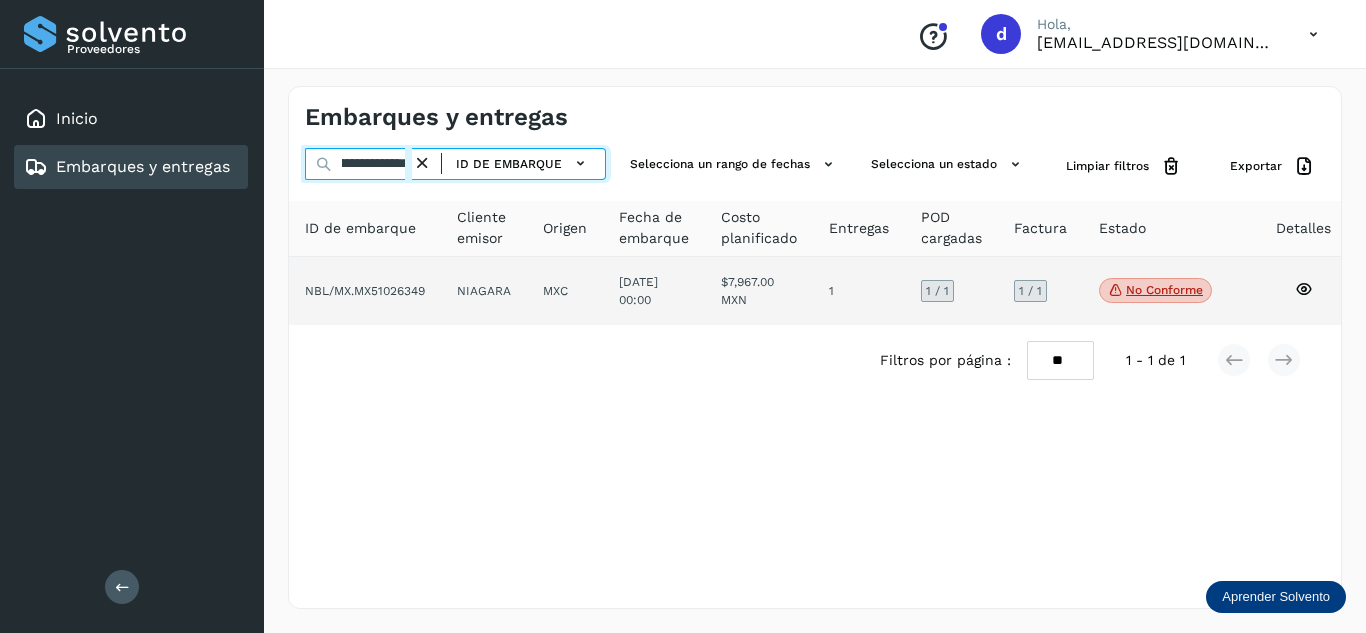 type on "**********" 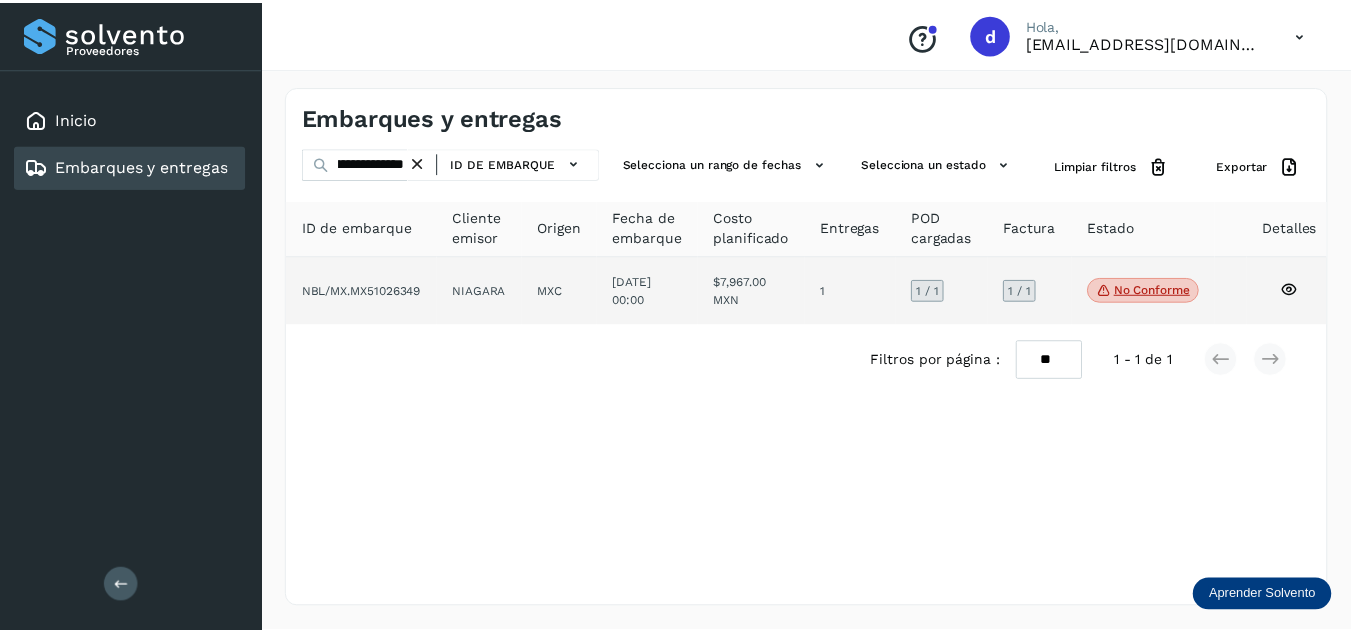 scroll, scrollTop: 0, scrollLeft: 0, axis: both 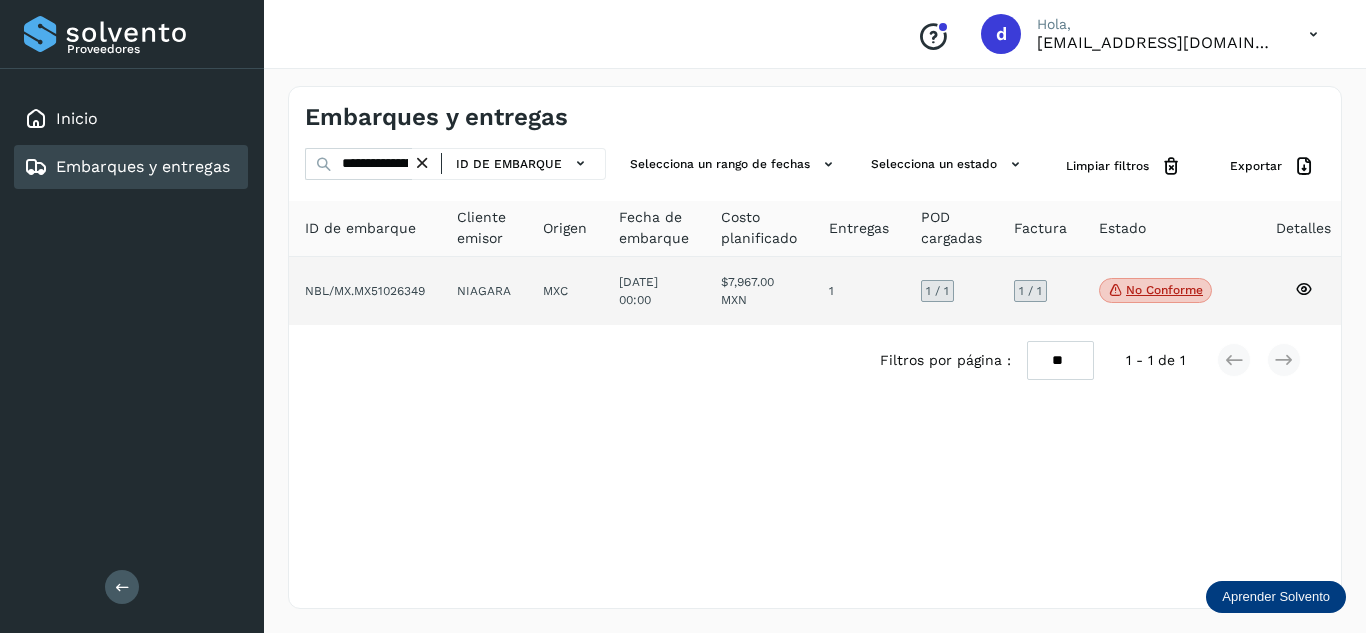 click 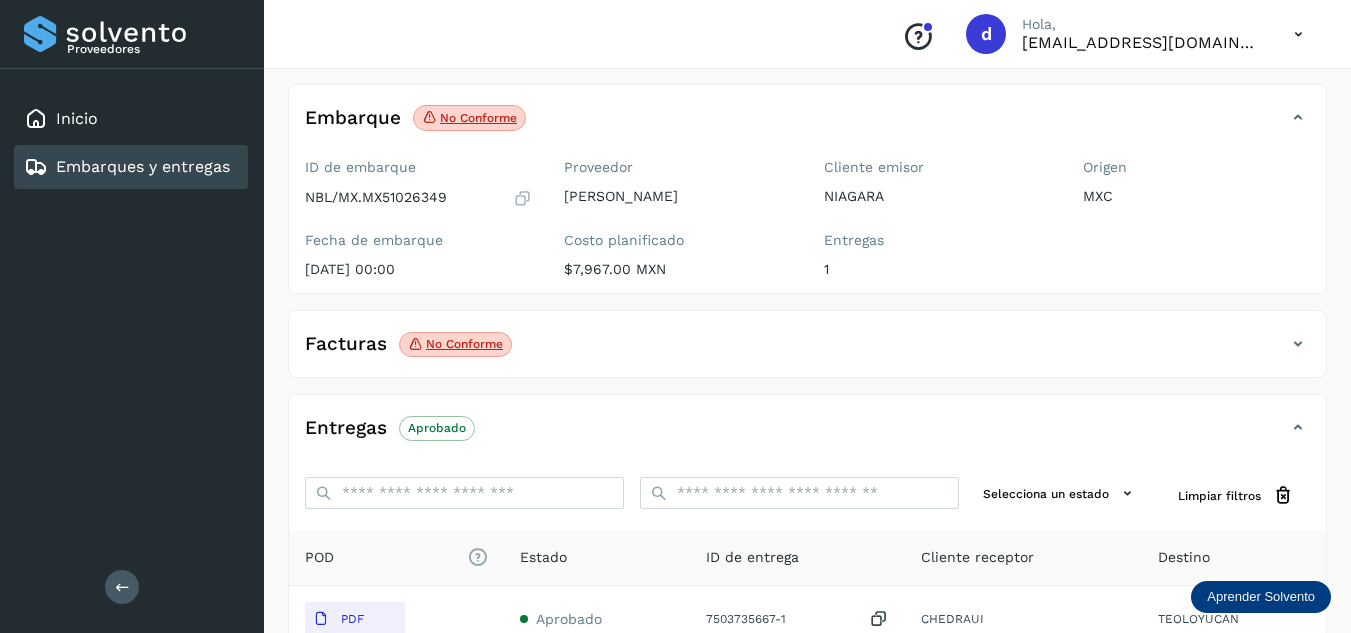 scroll, scrollTop: 0, scrollLeft: 0, axis: both 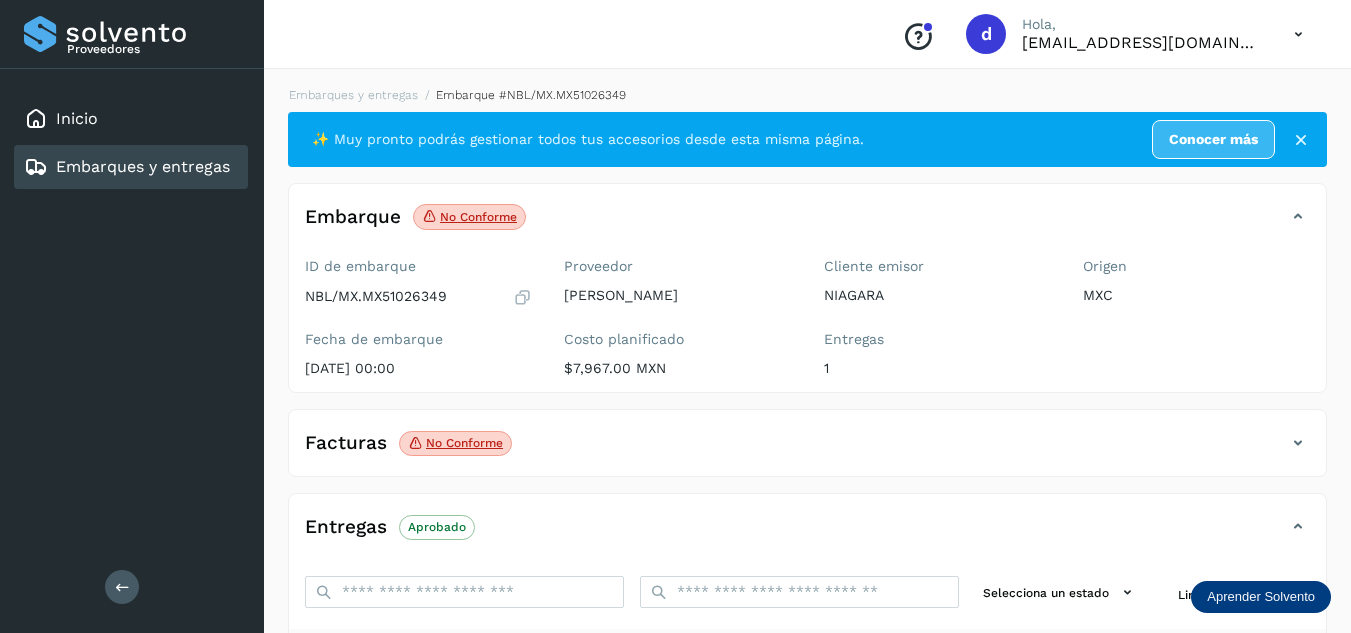 click on "Embarques y entregas" 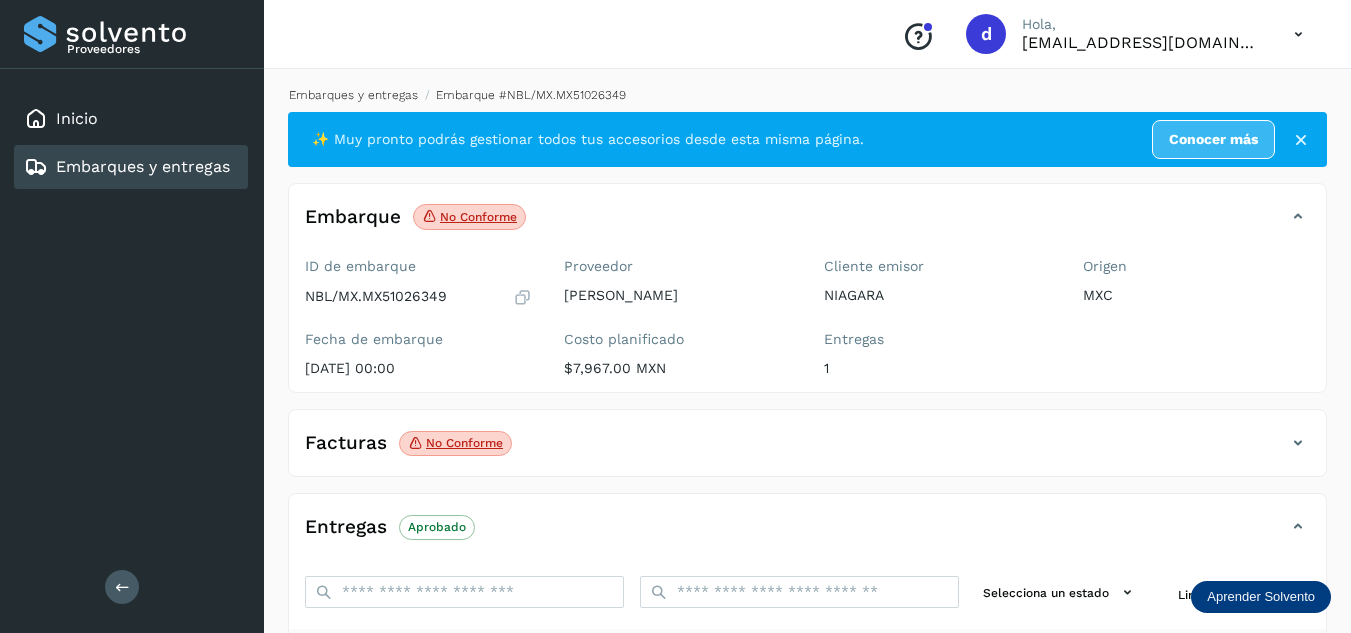 click on "Embarques y entregas" at bounding box center (353, 95) 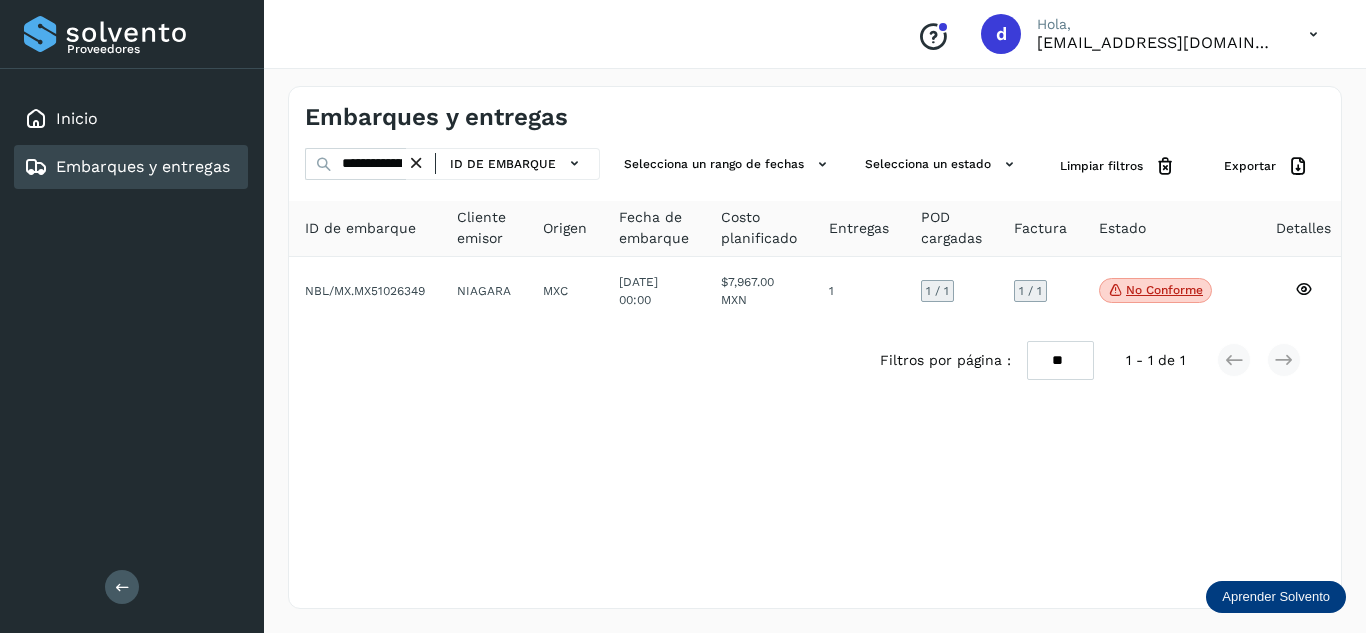 click at bounding box center [416, 163] 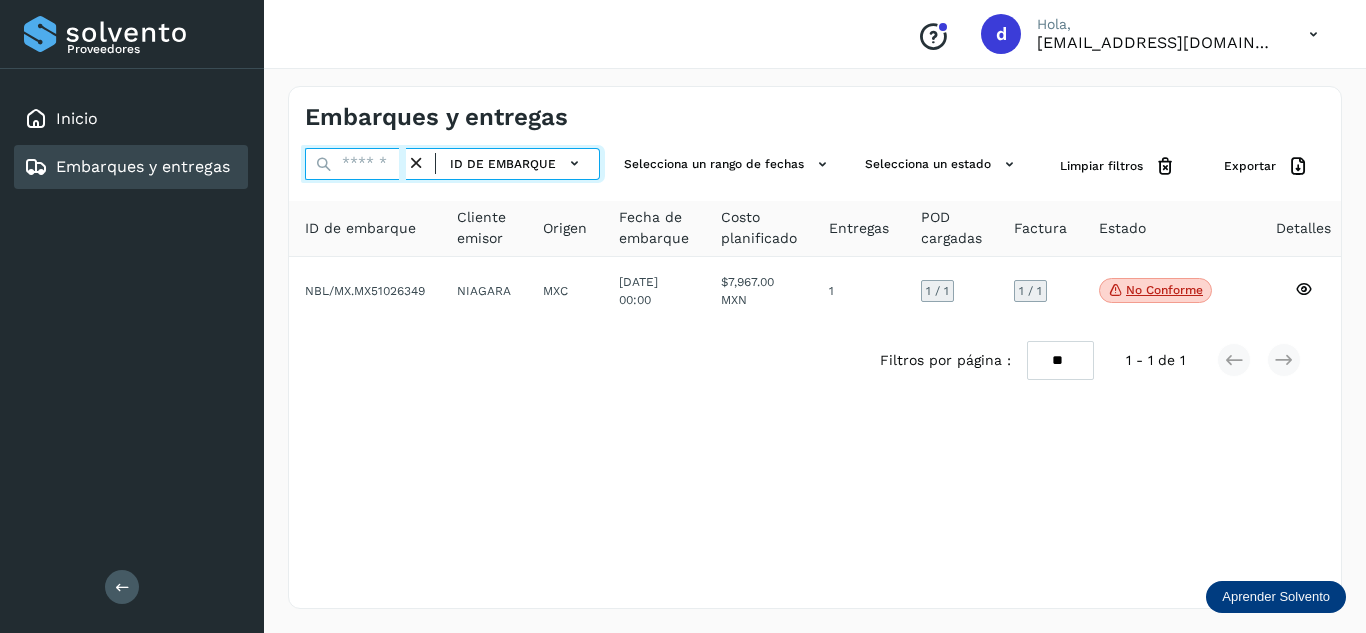 click at bounding box center [355, 164] 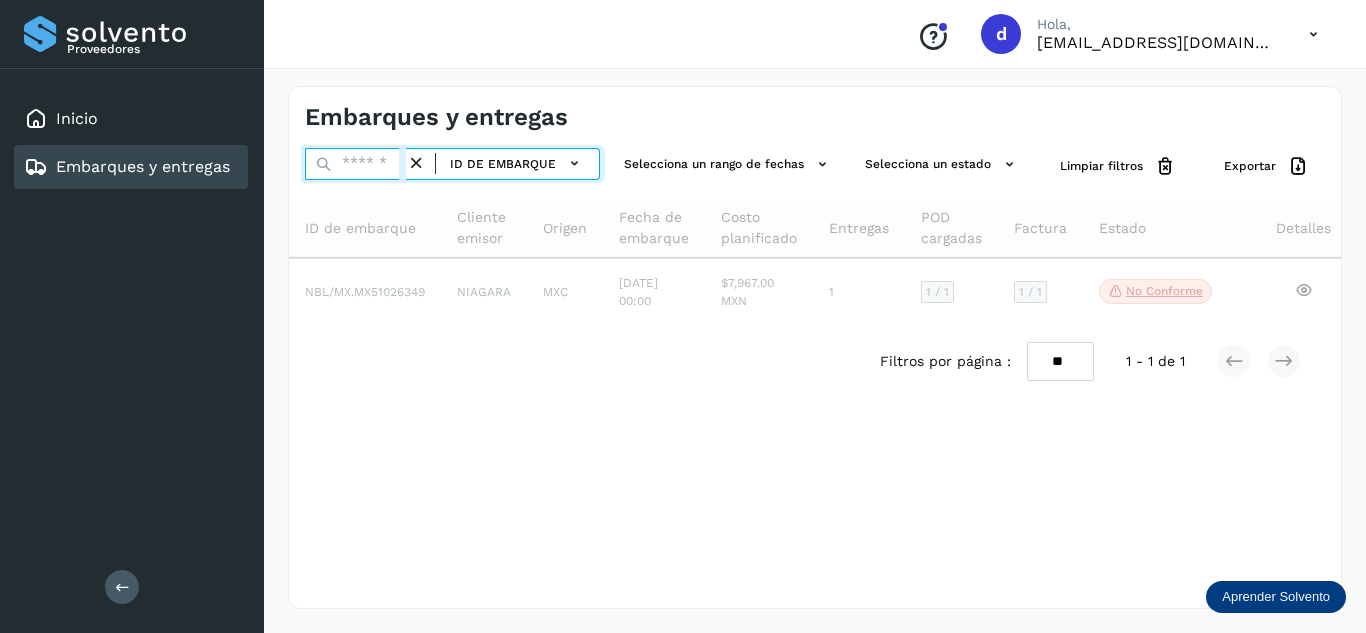 paste on "**********" 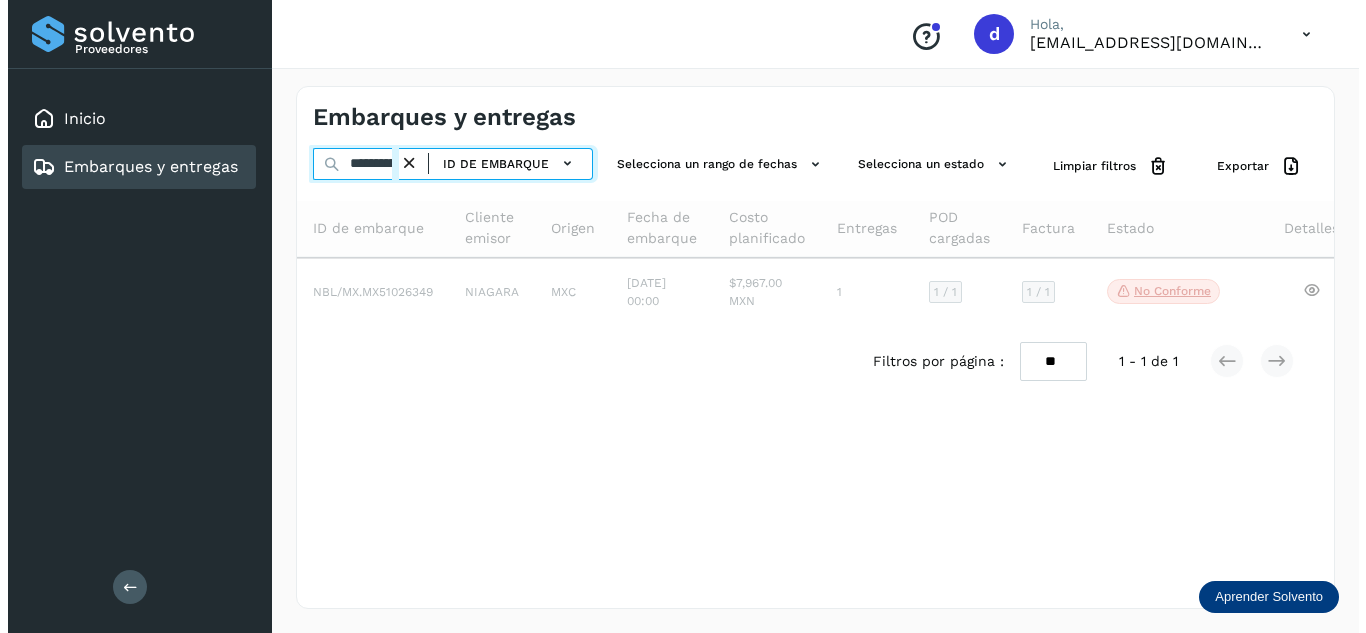 scroll, scrollTop: 0, scrollLeft: 75, axis: horizontal 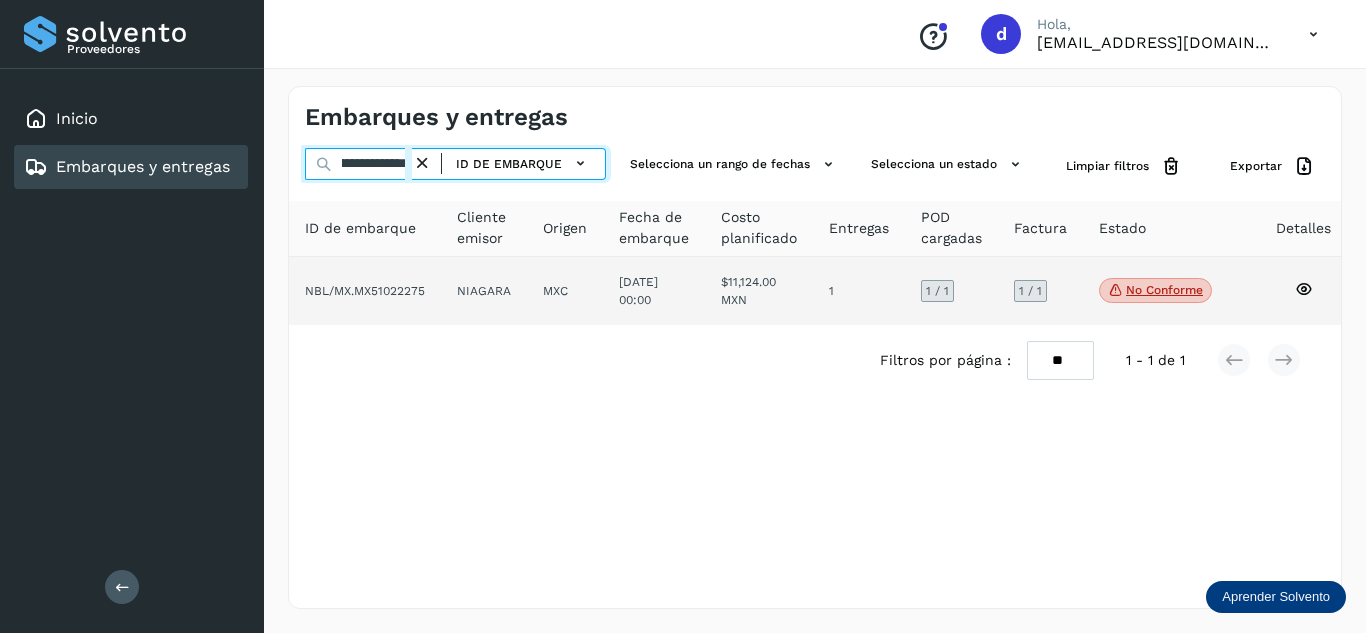 type on "**********" 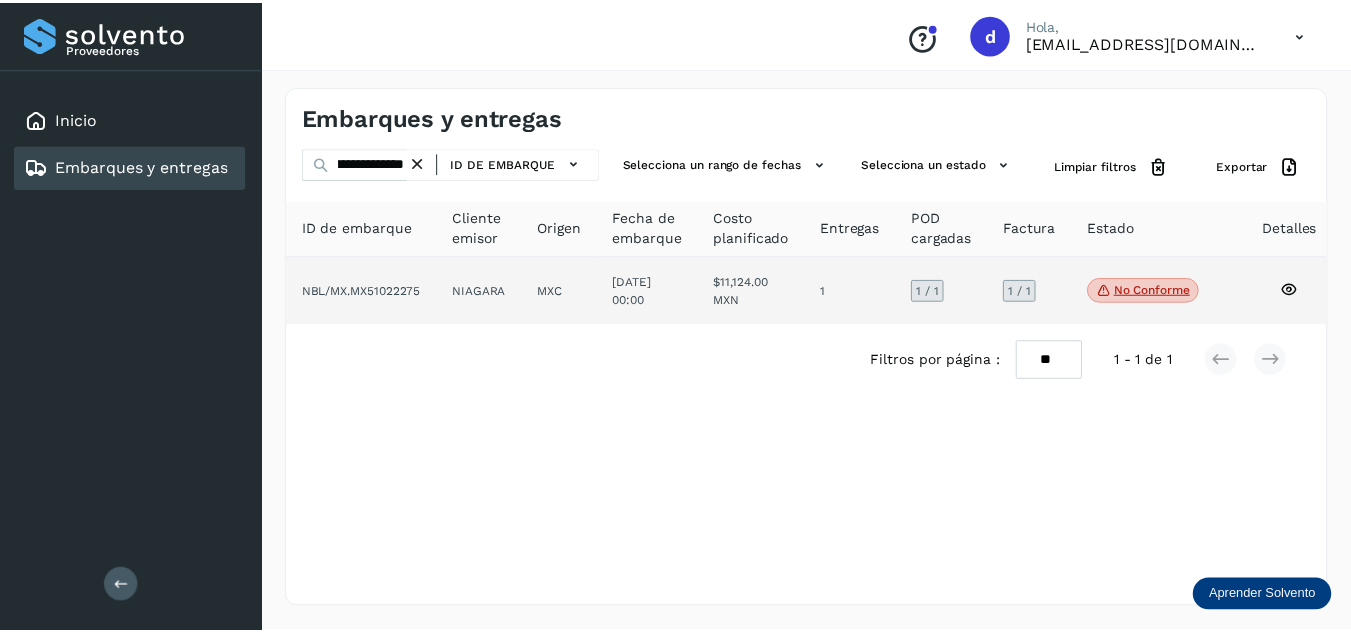 scroll, scrollTop: 0, scrollLeft: 0, axis: both 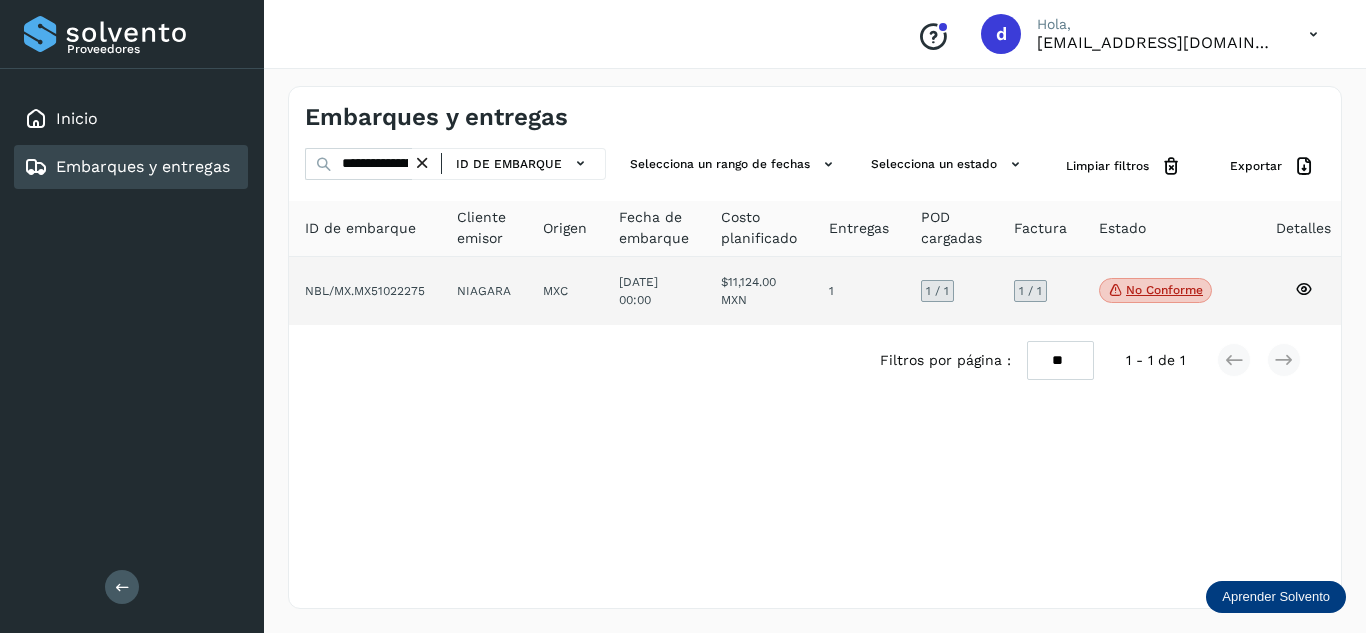 click 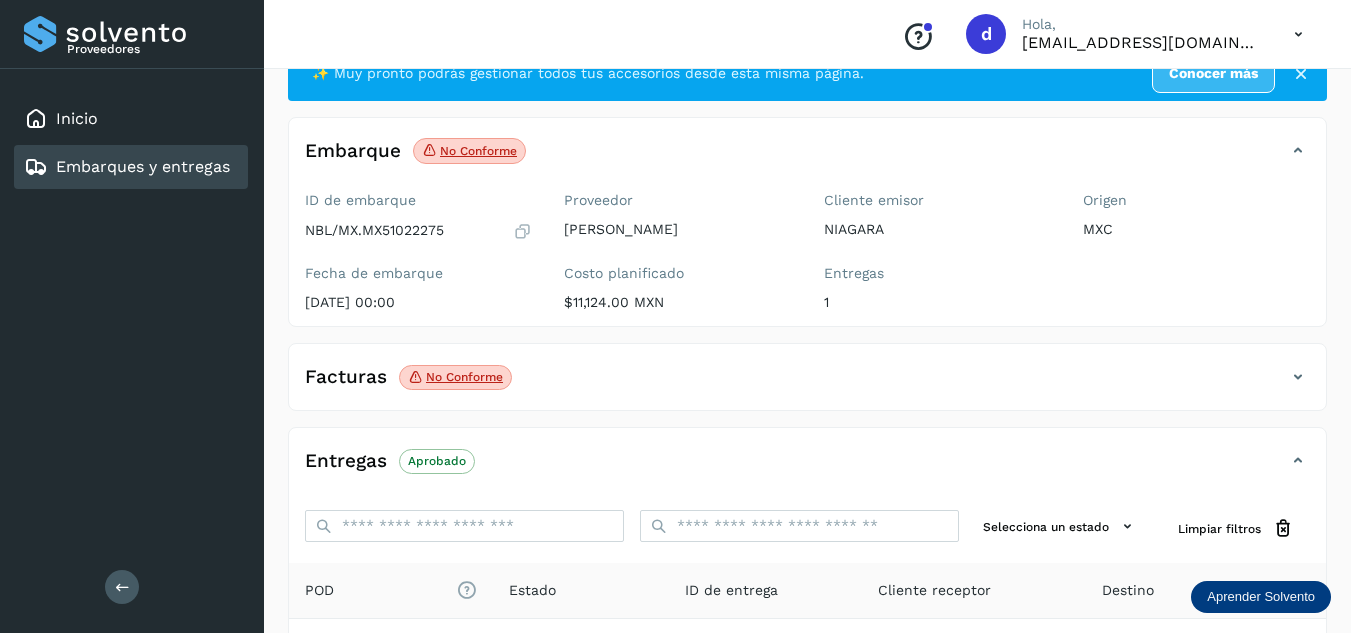 scroll, scrollTop: 100, scrollLeft: 0, axis: vertical 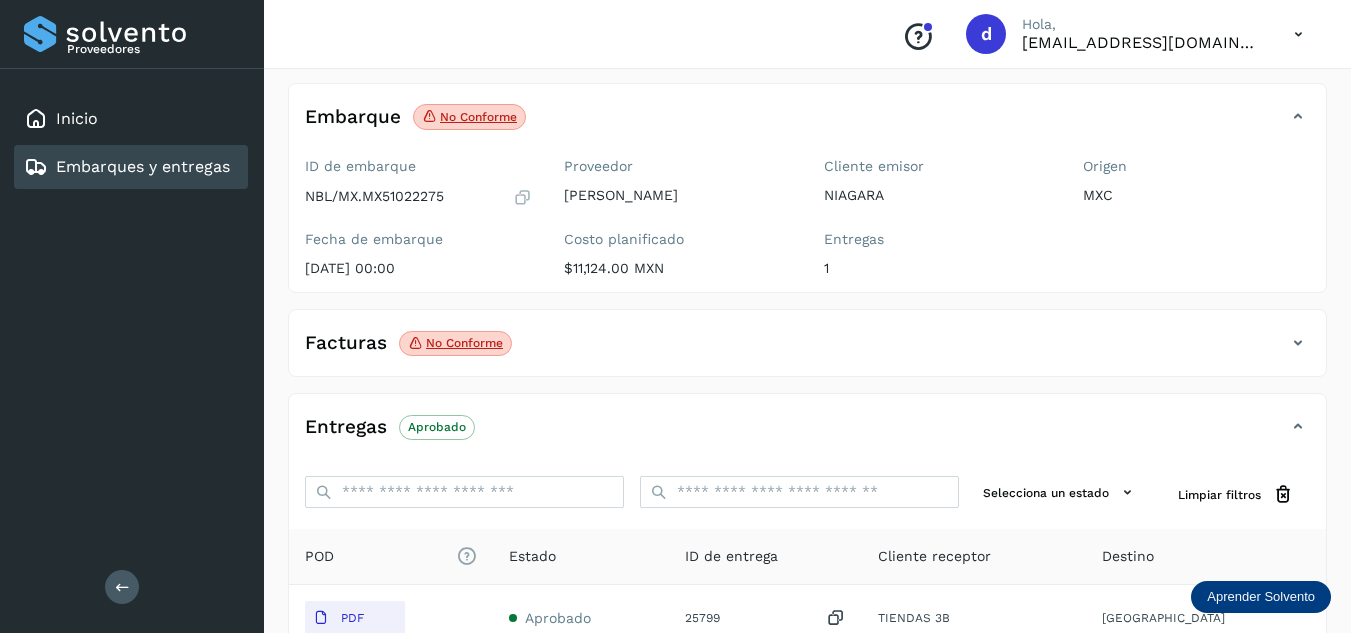 click at bounding box center (1298, 343) 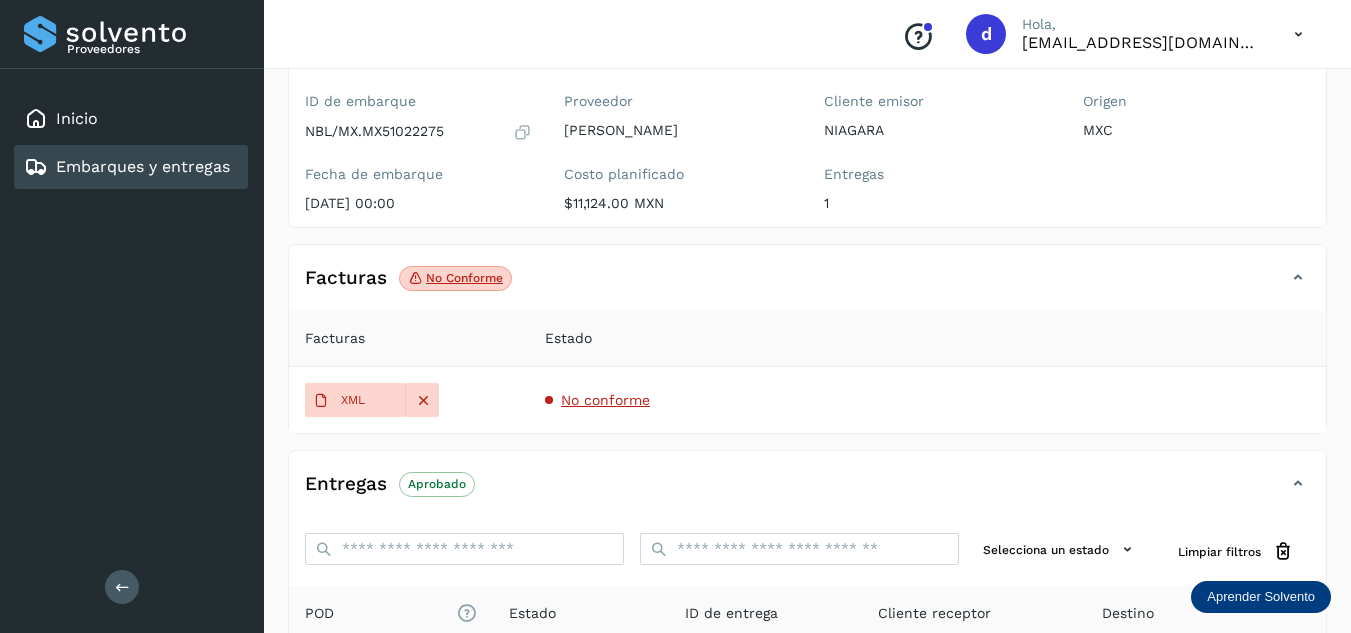 scroll, scrollTop: 200, scrollLeft: 0, axis: vertical 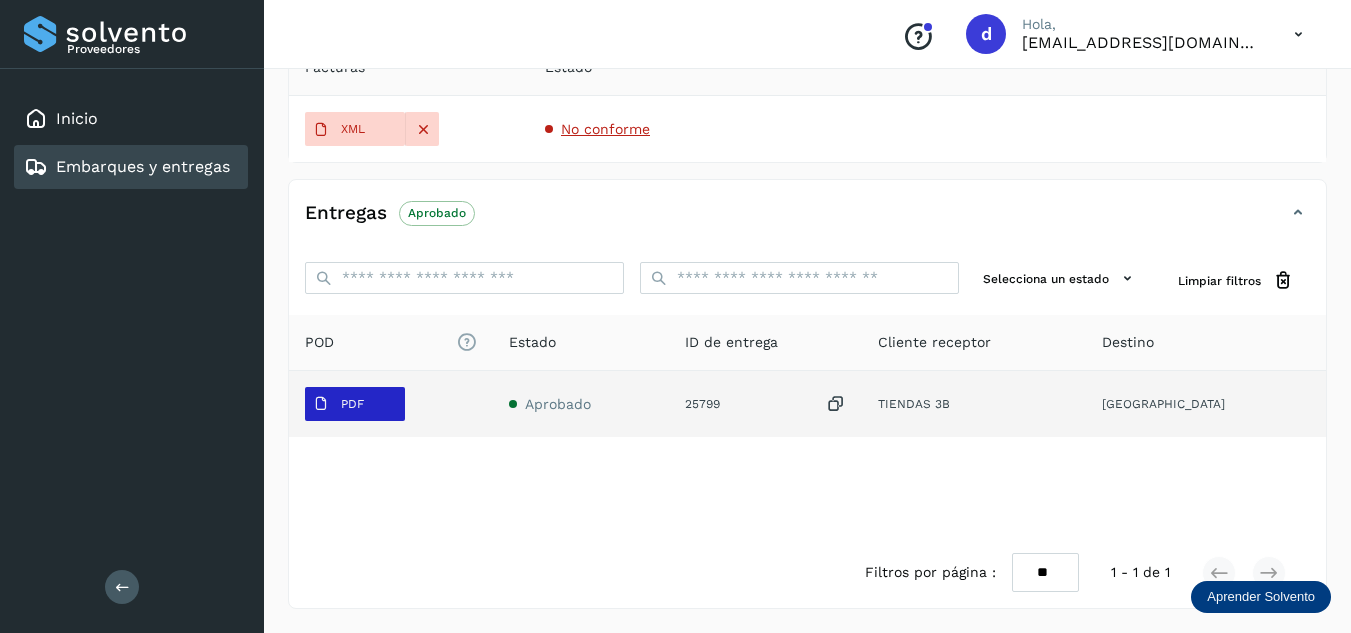 click on "PDF" at bounding box center (352, 404) 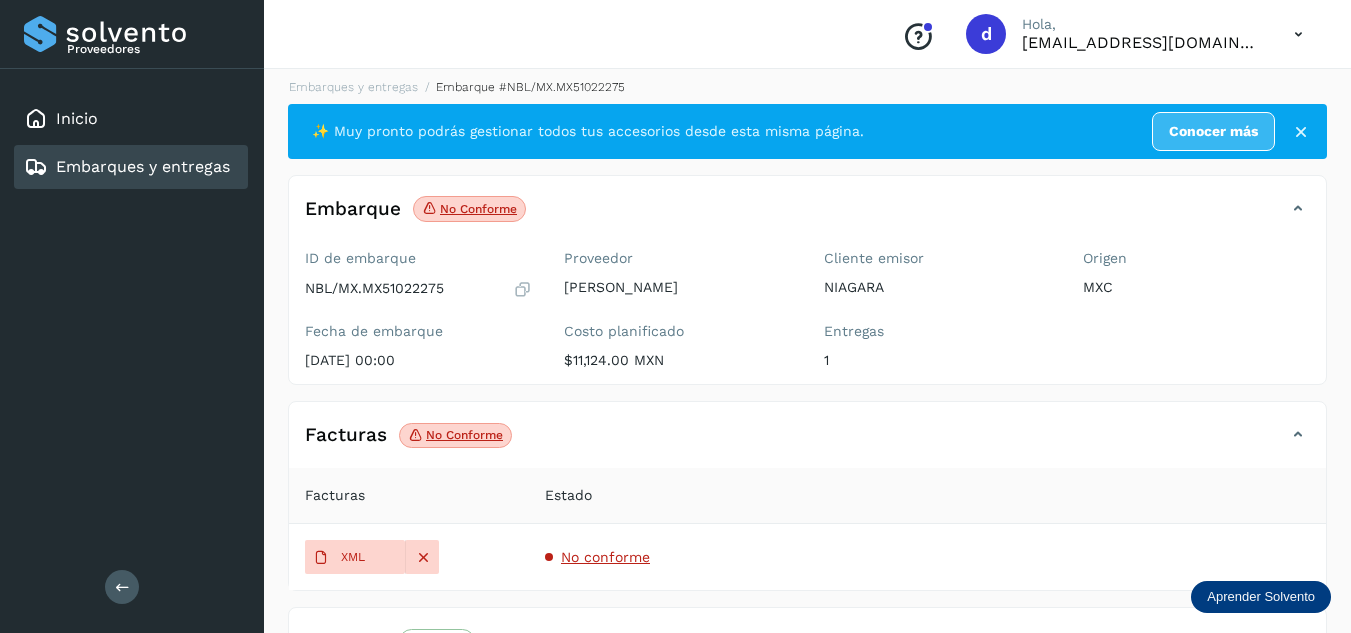 scroll, scrollTop: 0, scrollLeft: 0, axis: both 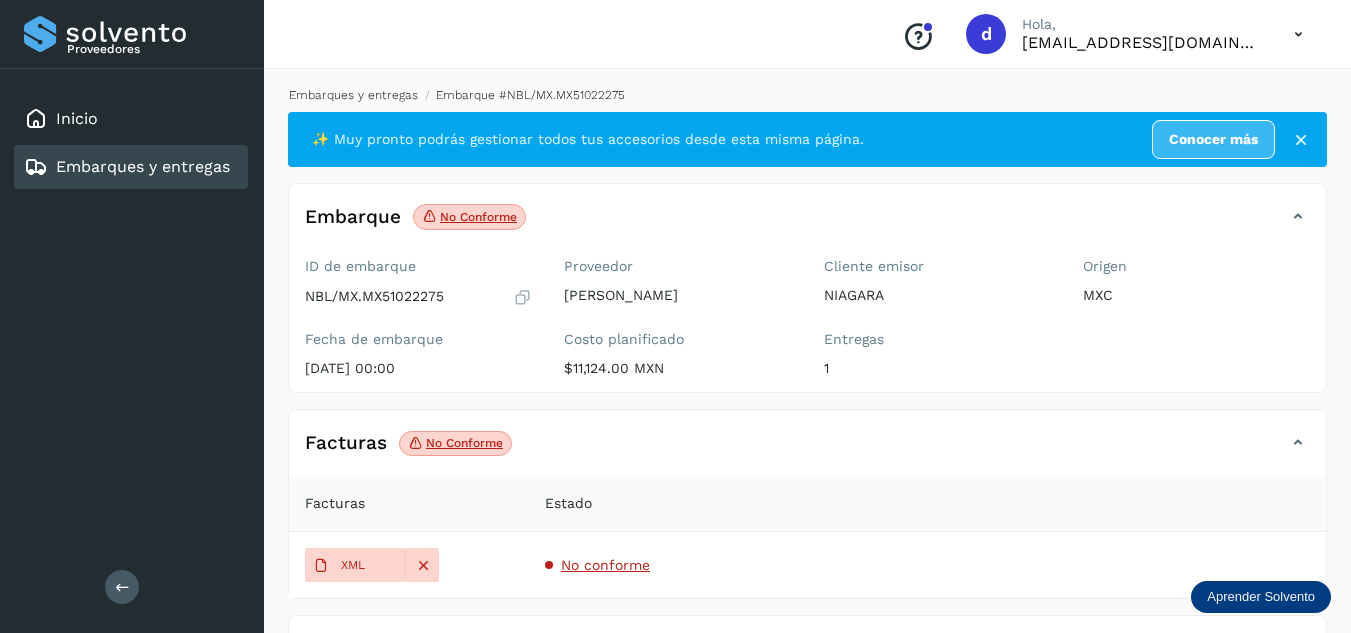 click on "Embarques y entregas" at bounding box center (353, 95) 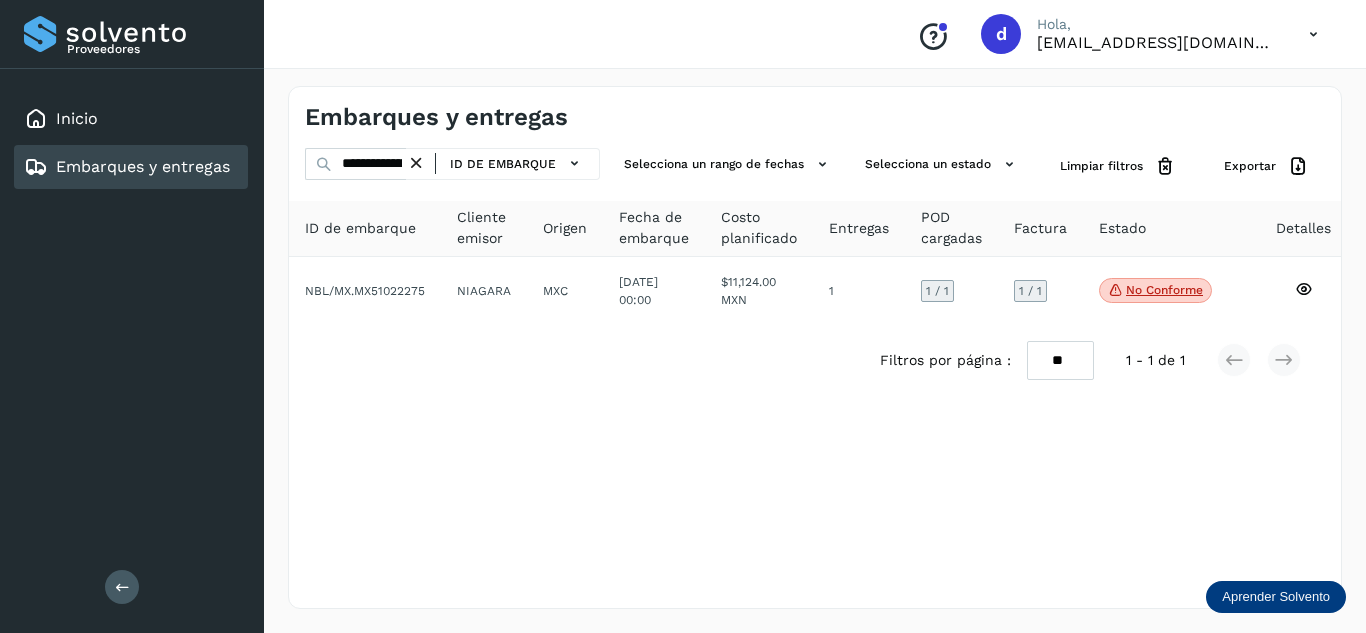 click at bounding box center (416, 163) 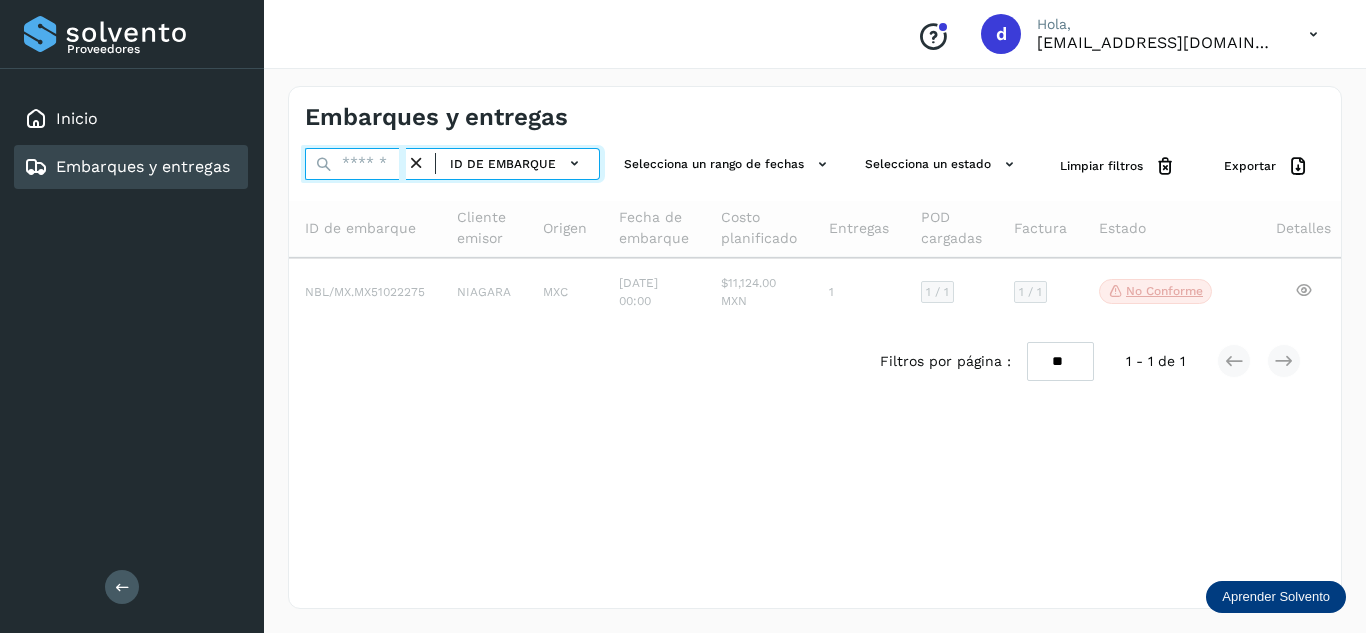 drag, startPoint x: 387, startPoint y: 164, endPoint x: 388, endPoint y: 199, distance: 35.014282 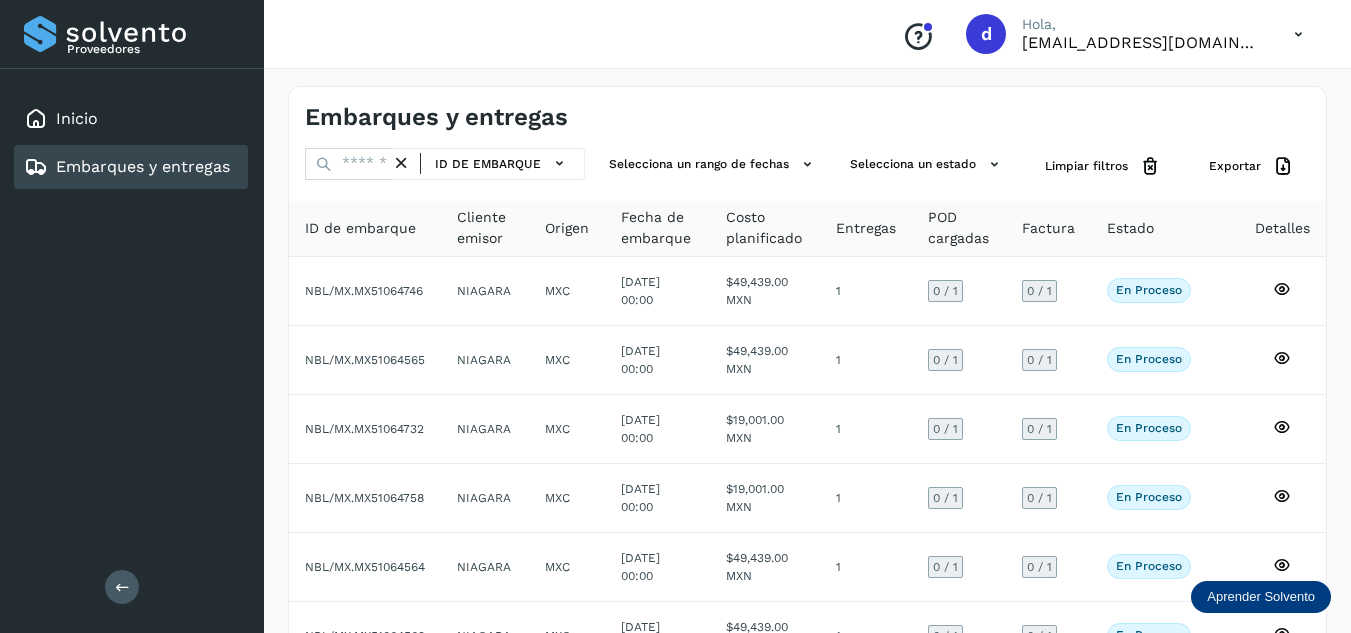 click at bounding box center [401, 163] 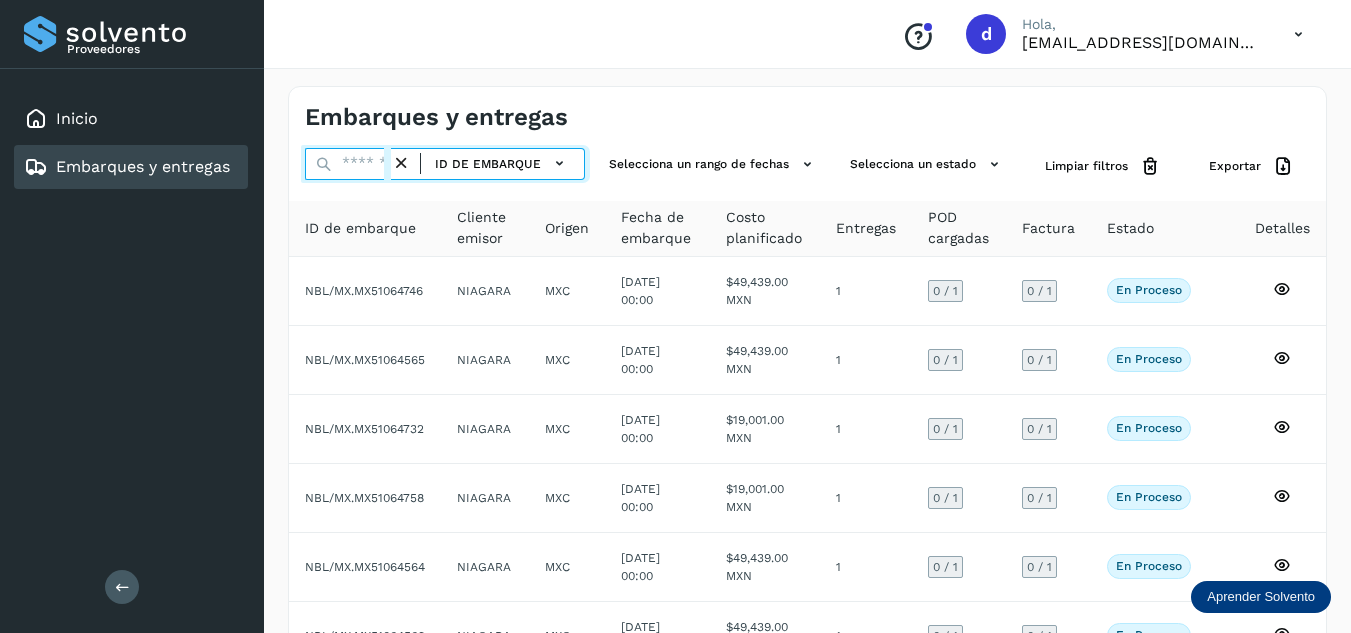 click at bounding box center (348, 164) 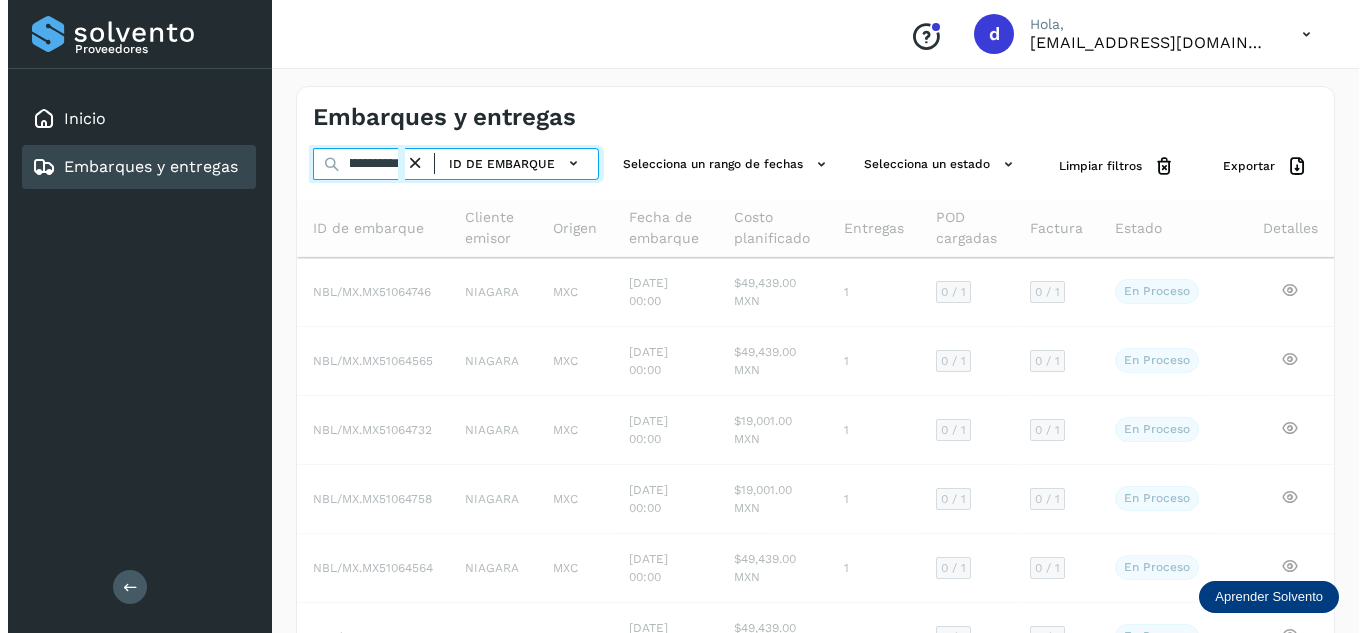 scroll, scrollTop: 0, scrollLeft: 76, axis: horizontal 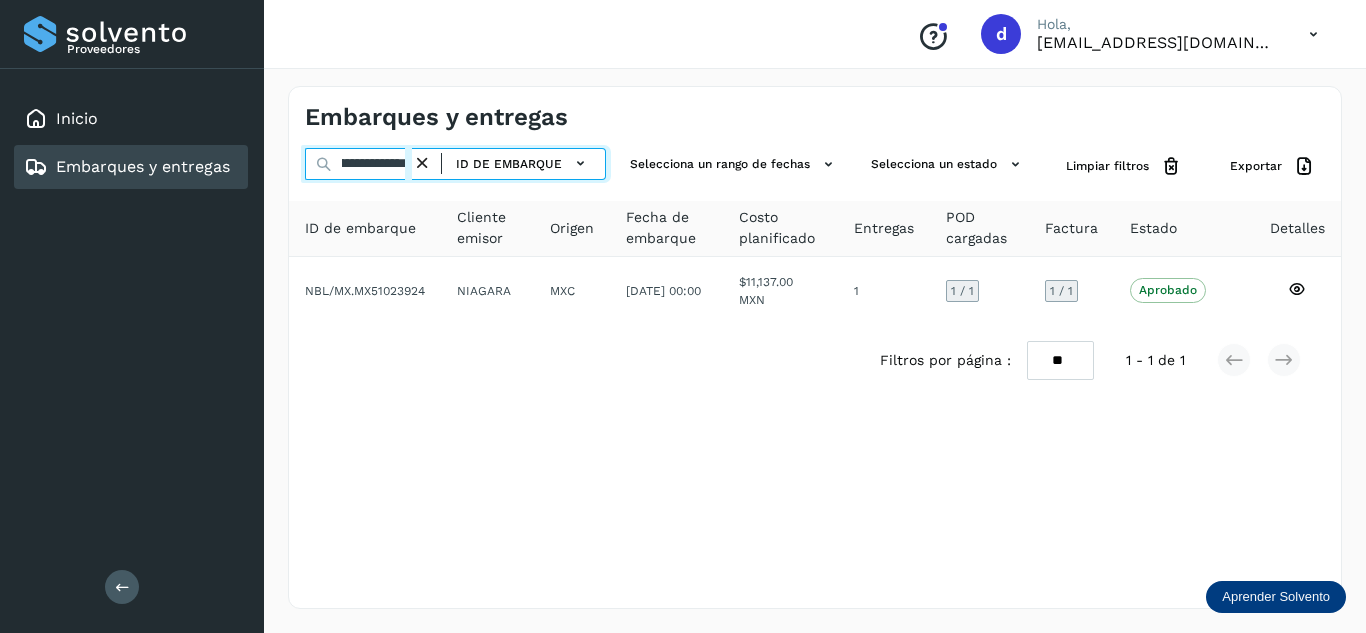 type on "**********" 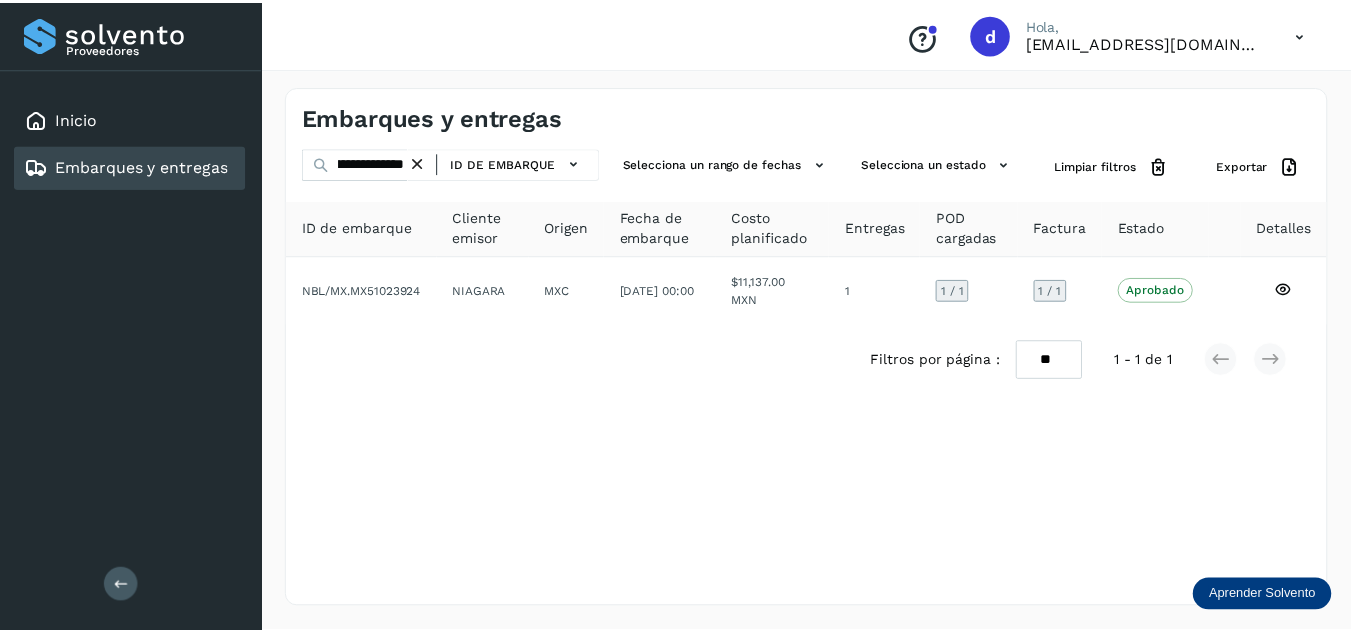 scroll, scrollTop: 0, scrollLeft: 0, axis: both 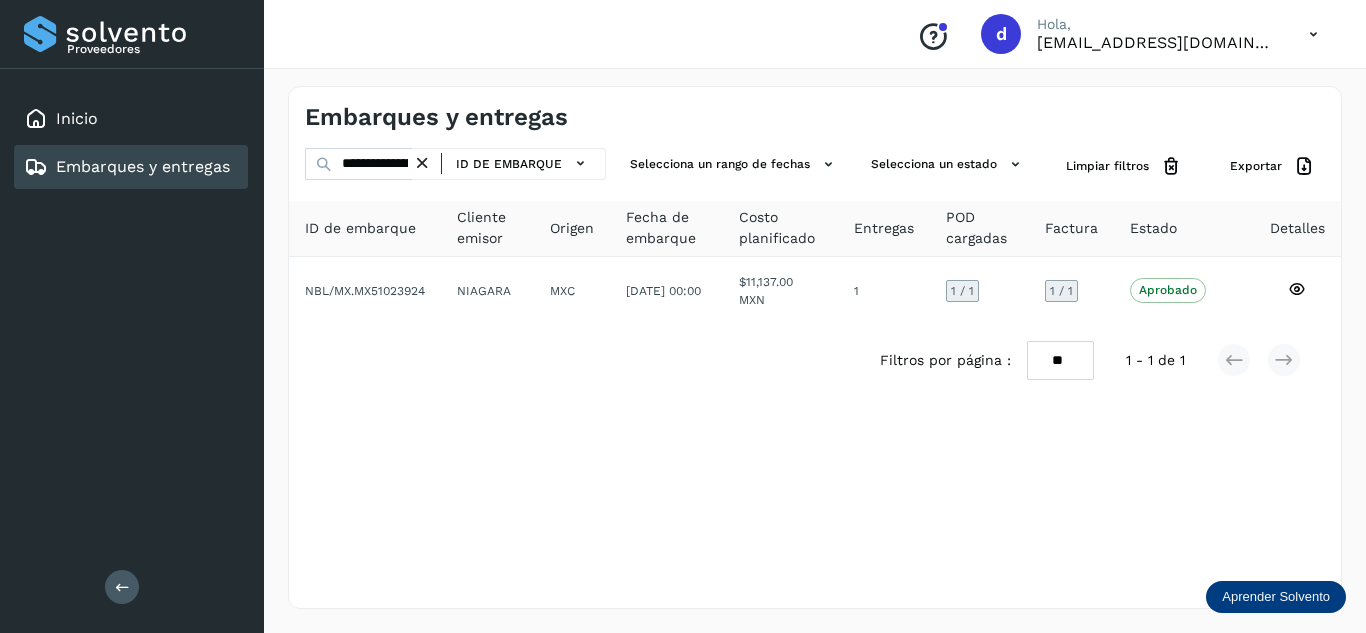 click at bounding box center [422, 163] 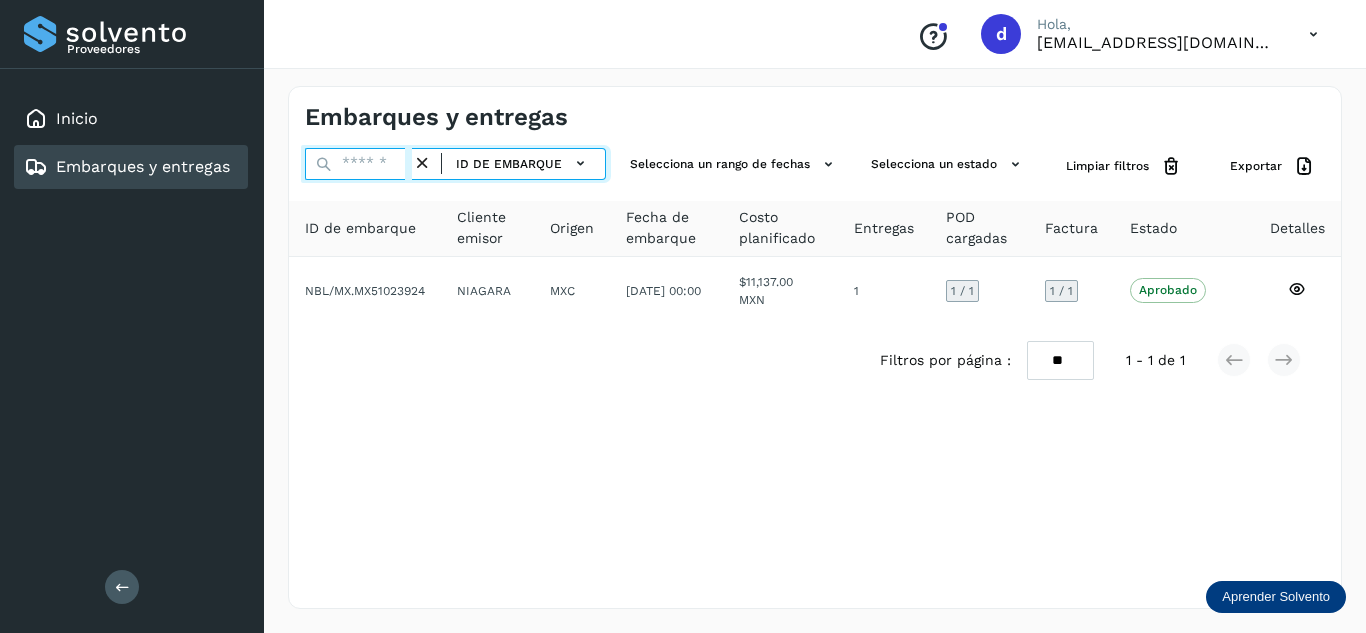 click at bounding box center (358, 164) 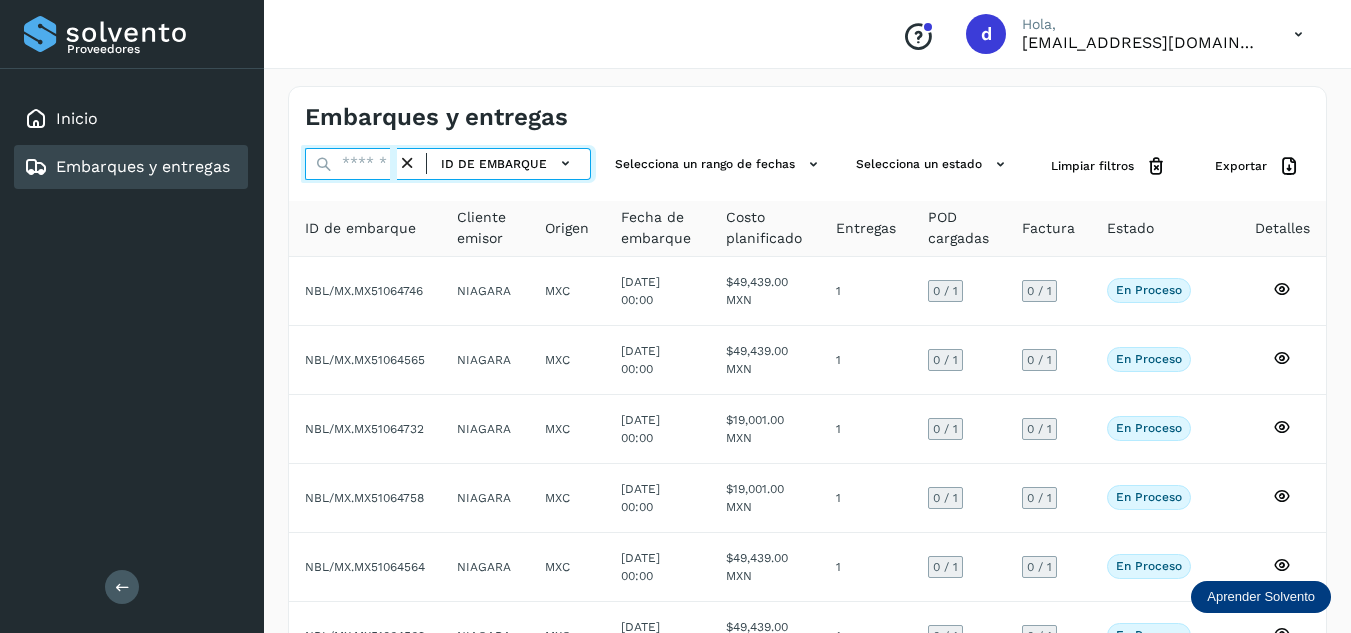 click at bounding box center [351, 164] 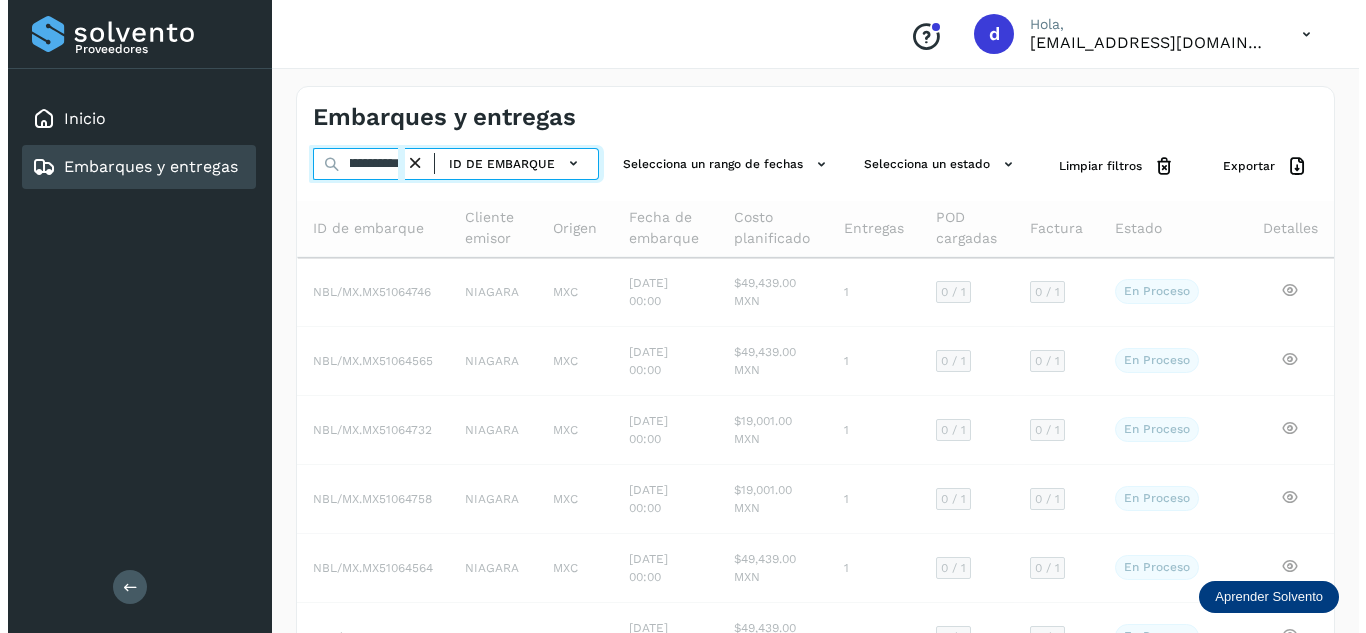 scroll, scrollTop: 0, scrollLeft: 77, axis: horizontal 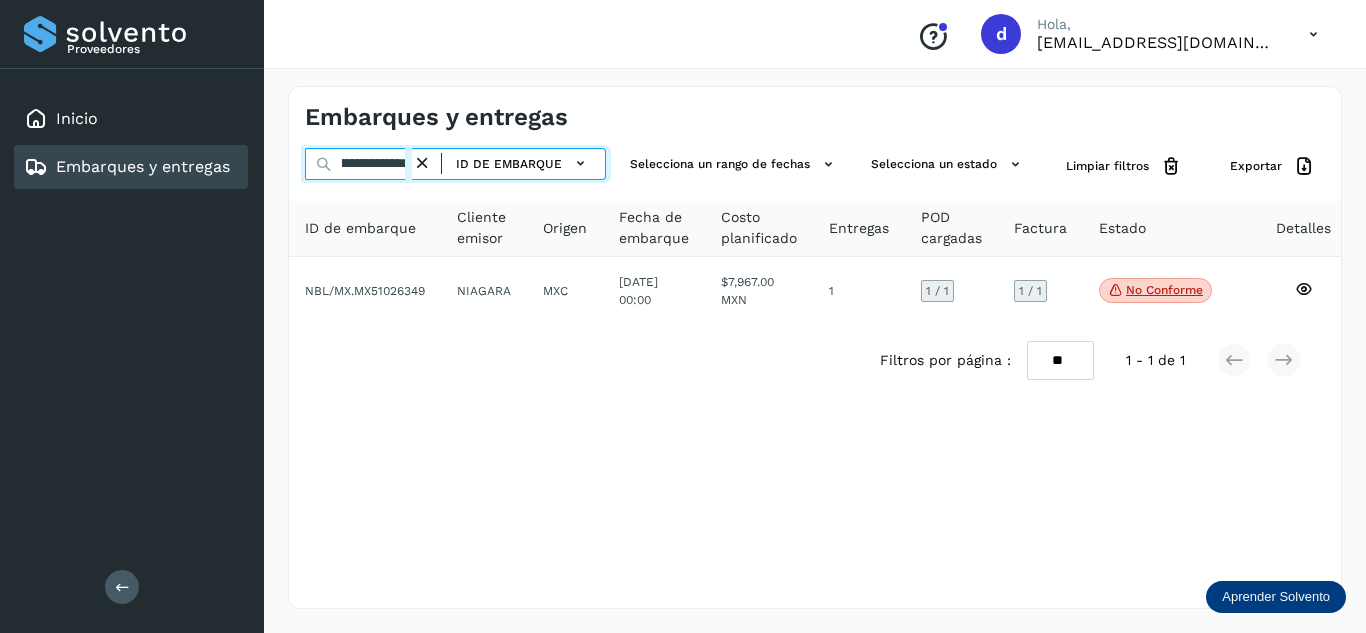 type on "**********" 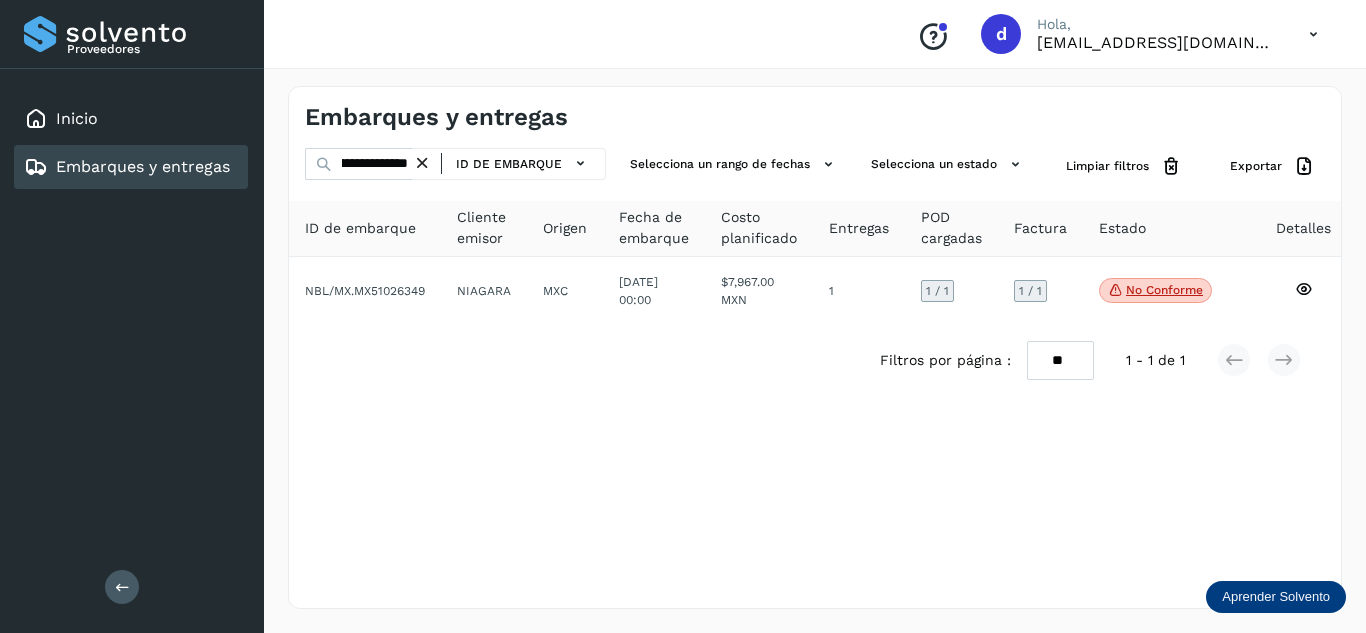 scroll, scrollTop: 0, scrollLeft: 0, axis: both 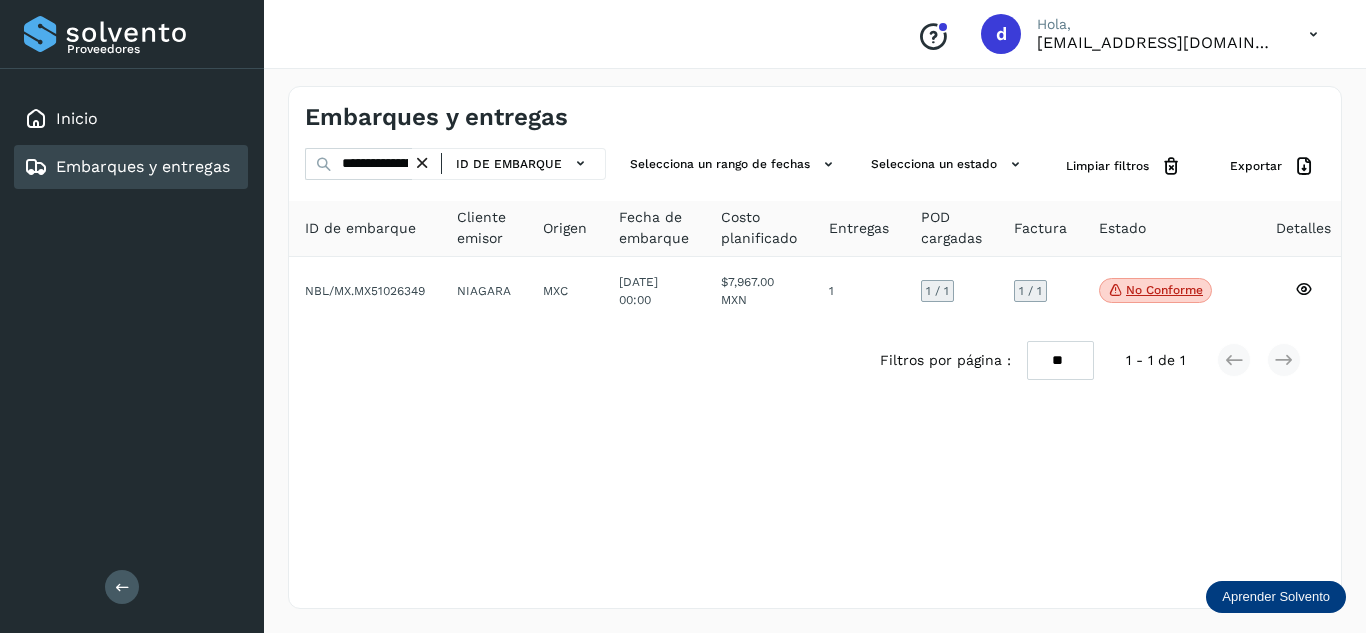 click at bounding box center (422, 163) 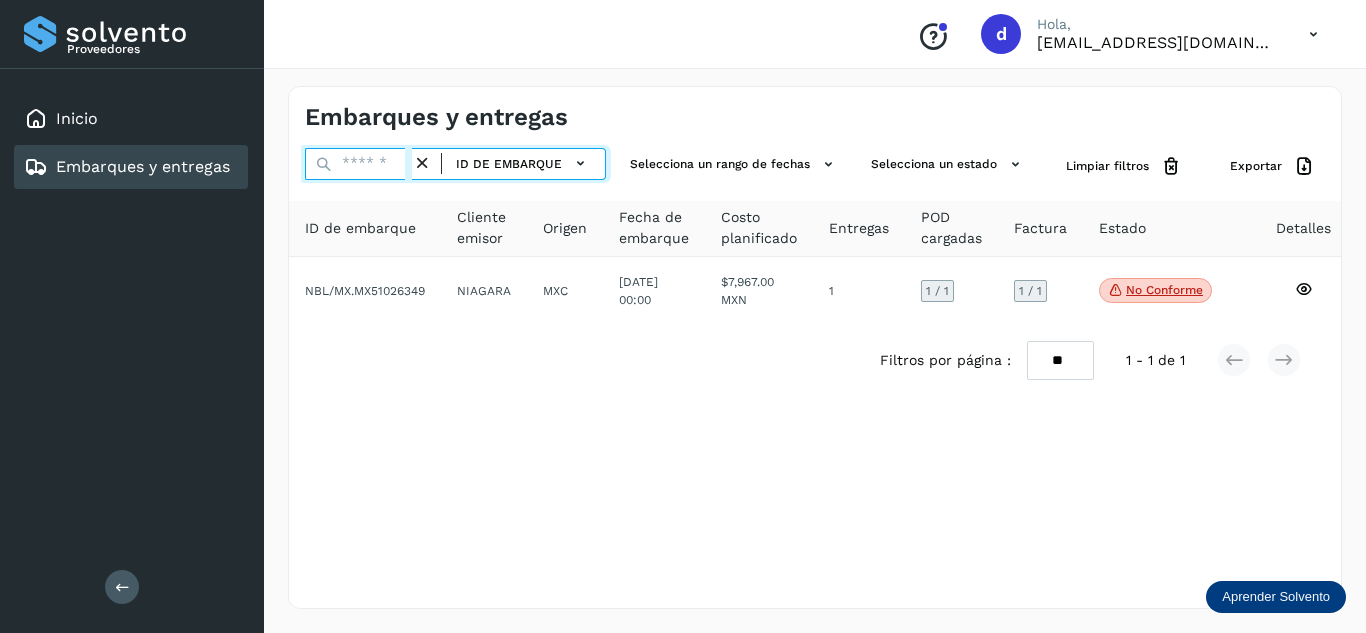 click at bounding box center (358, 164) 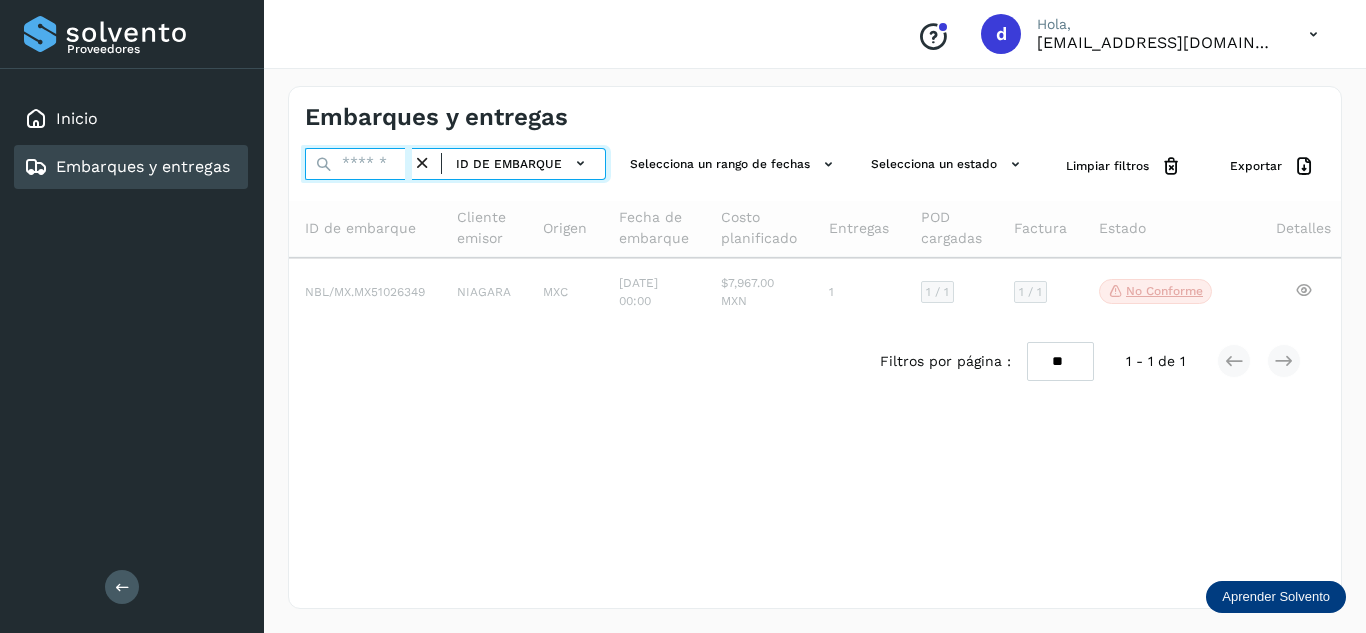 paste on "**********" 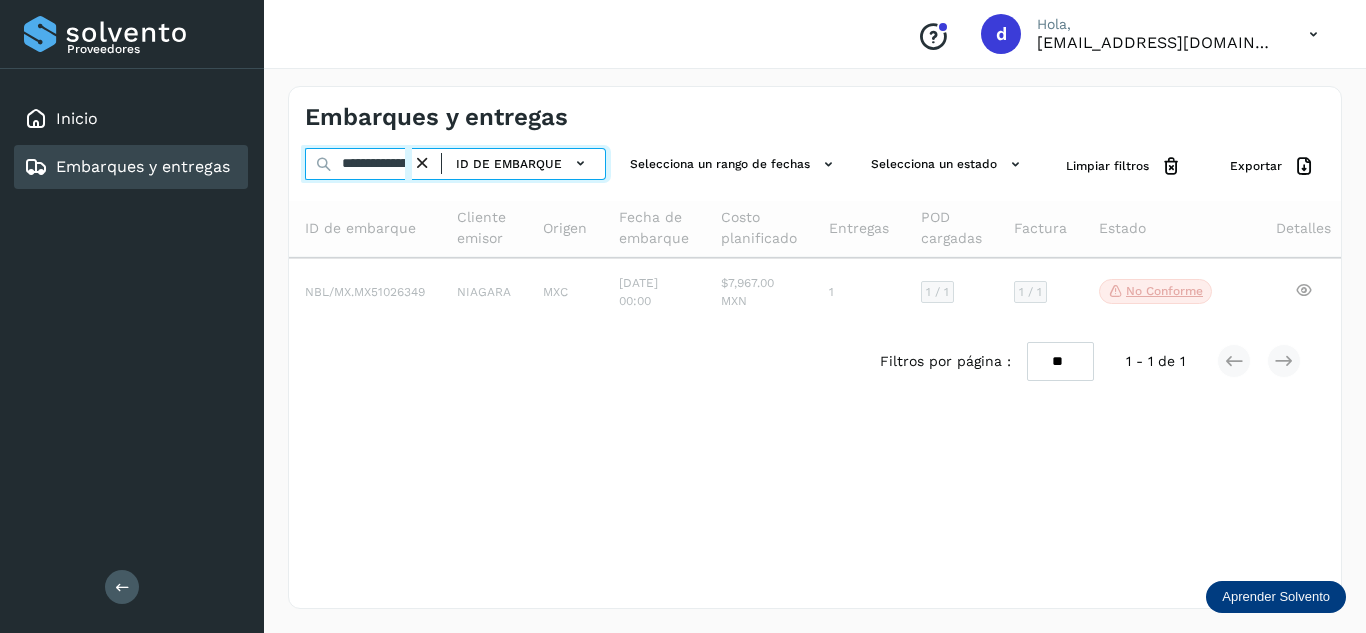 scroll, scrollTop: 0, scrollLeft: 76, axis: horizontal 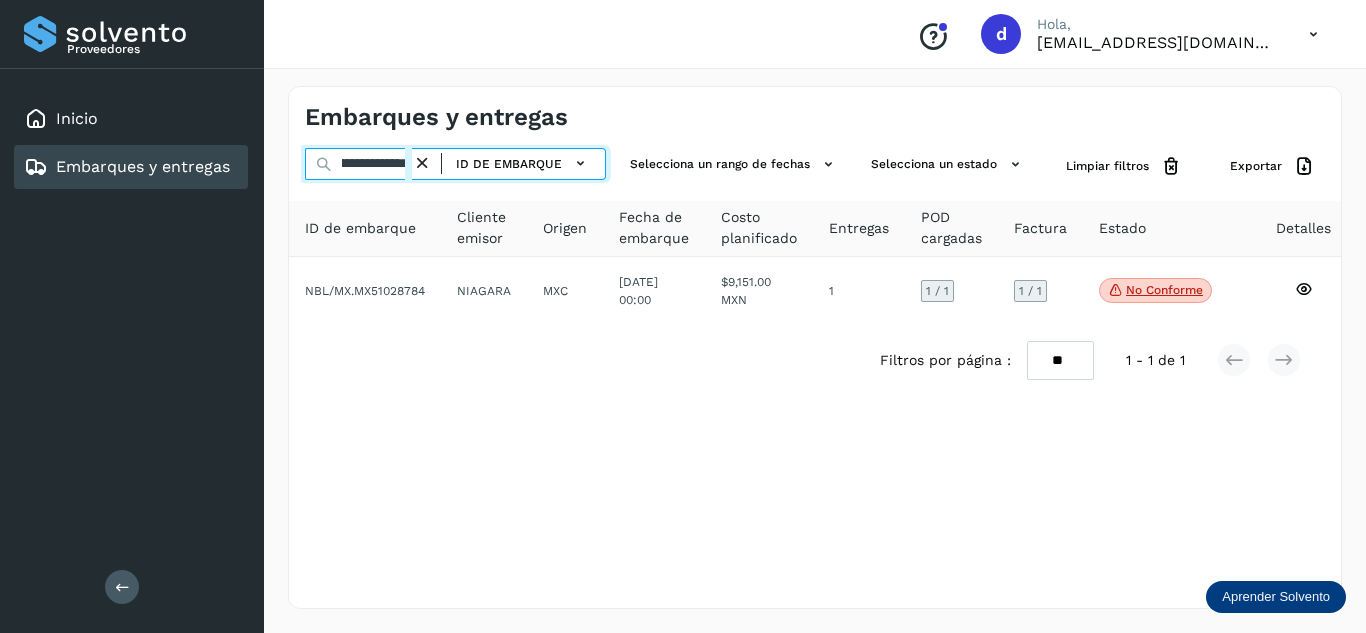 type on "**********" 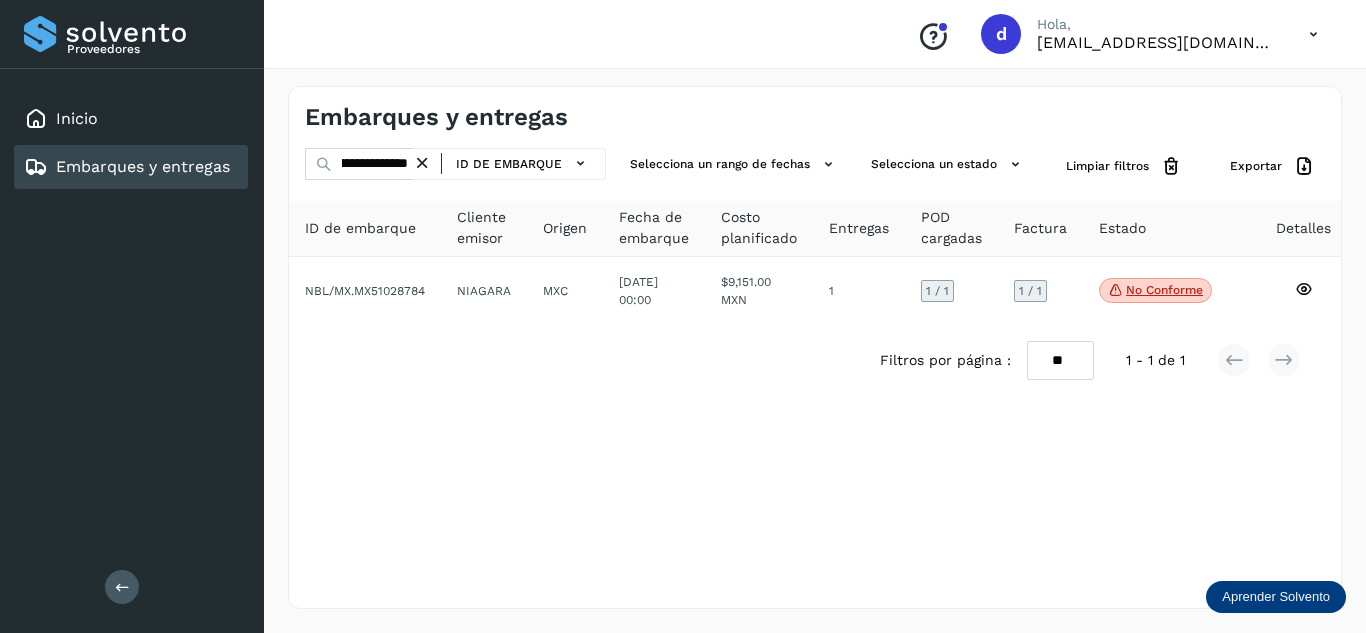 scroll, scrollTop: 0, scrollLeft: 0, axis: both 